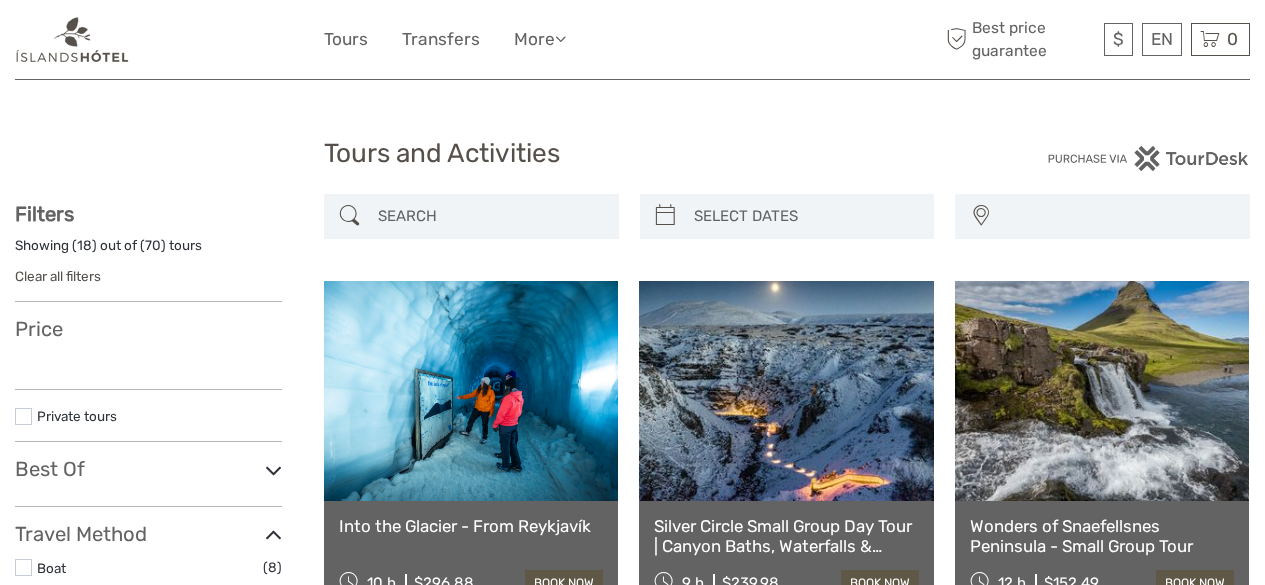 select 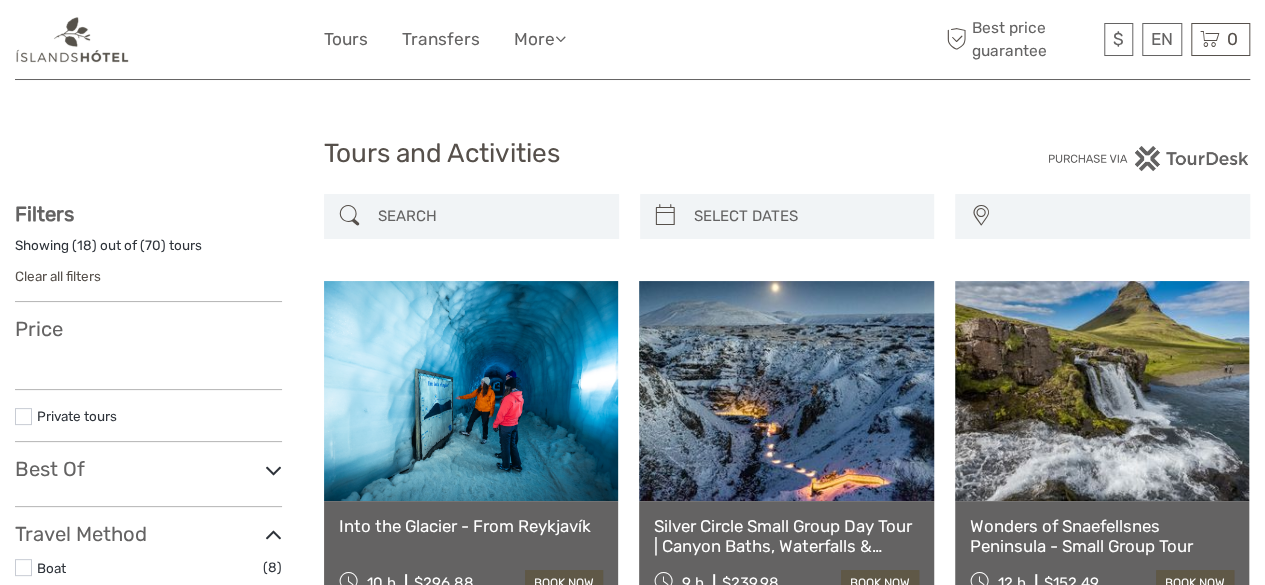 scroll, scrollTop: 2497, scrollLeft: 0, axis: vertical 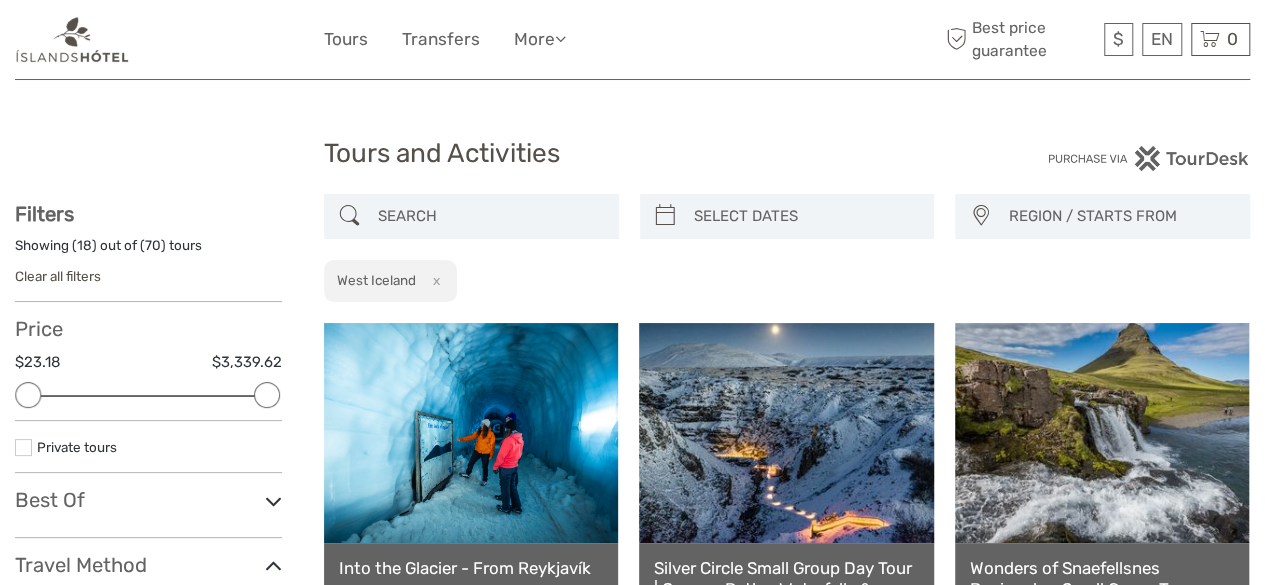 click on "REGION / STARTS FROM" at bounding box center (1119, 216) 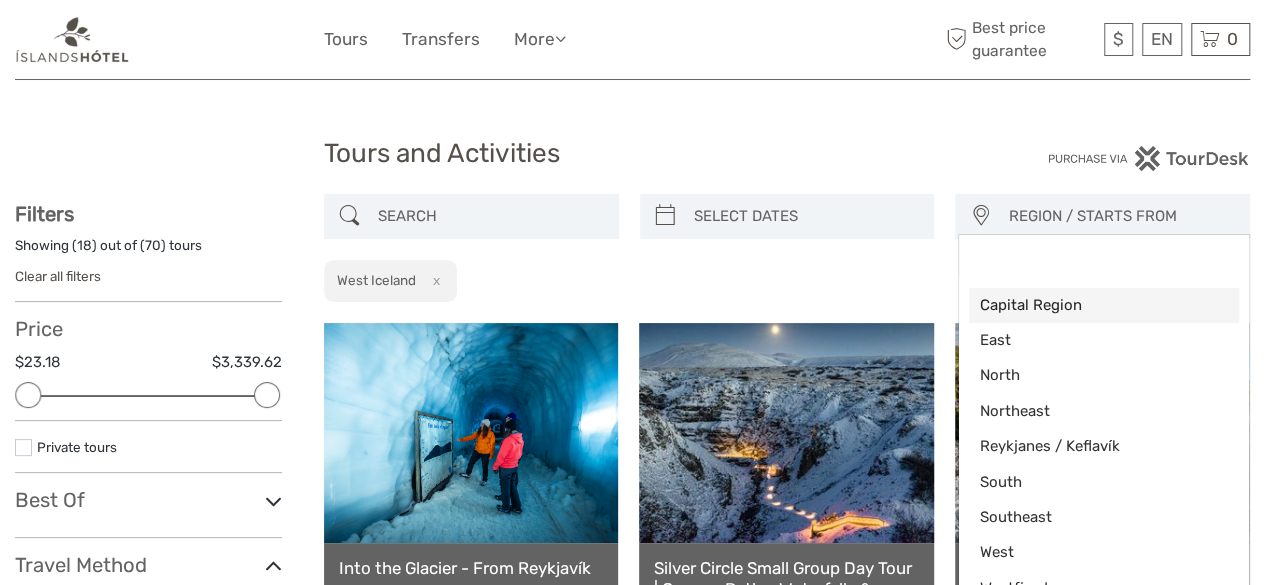 click on "Capital Region" at bounding box center [1087, 305] 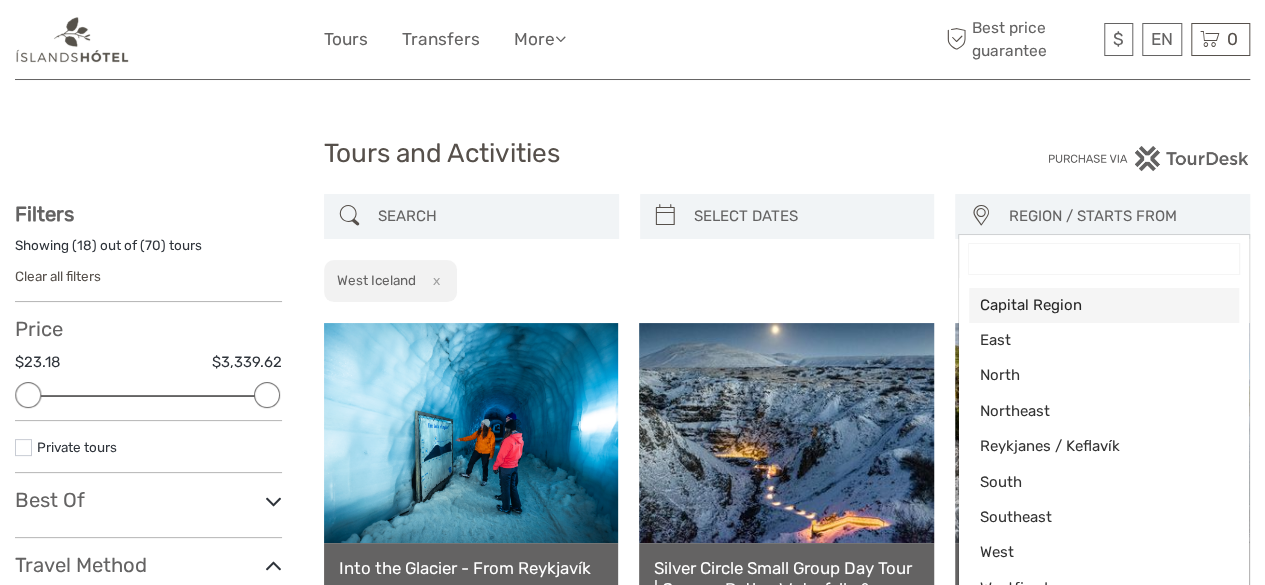 select on "Capital Region" 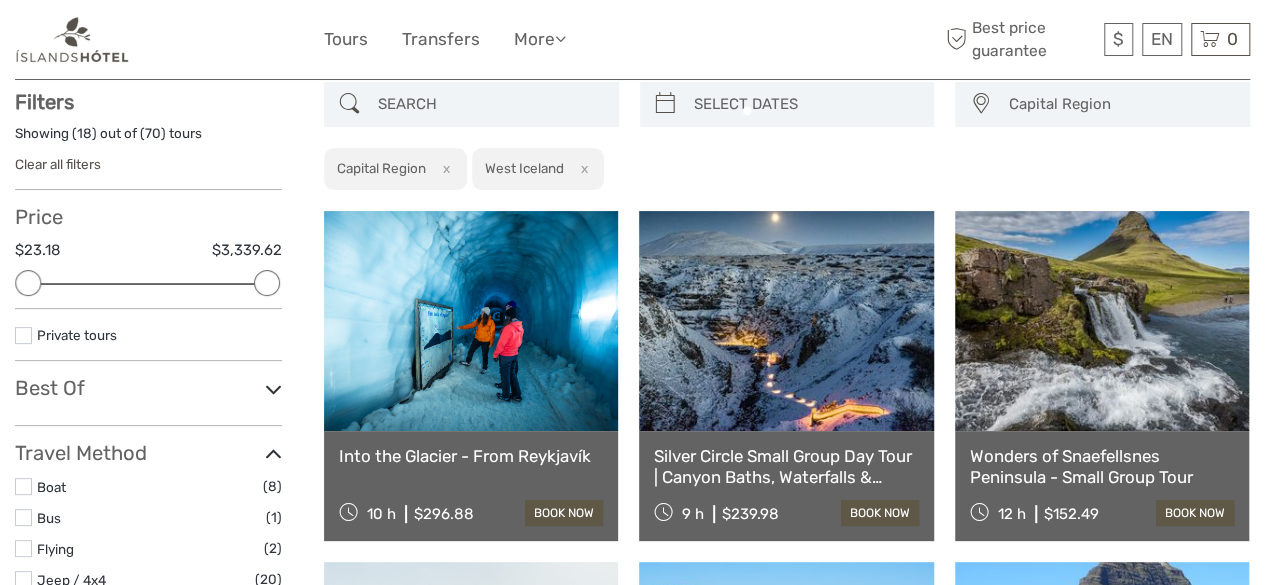 scroll, scrollTop: 113, scrollLeft: 0, axis: vertical 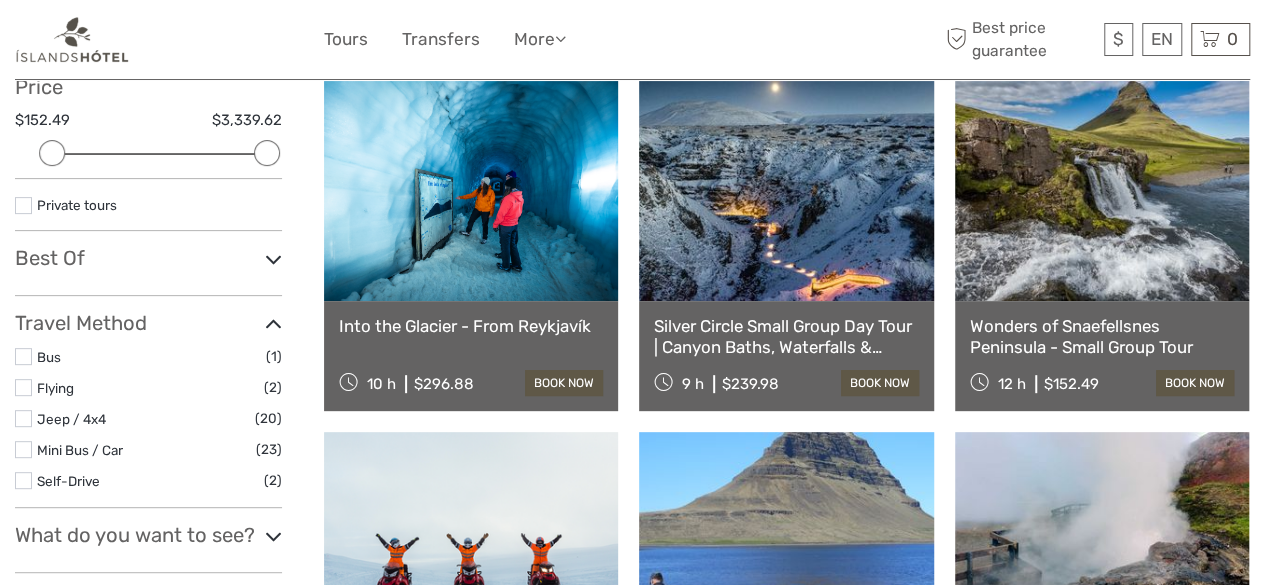 click on "book now" at bounding box center (880, 383) 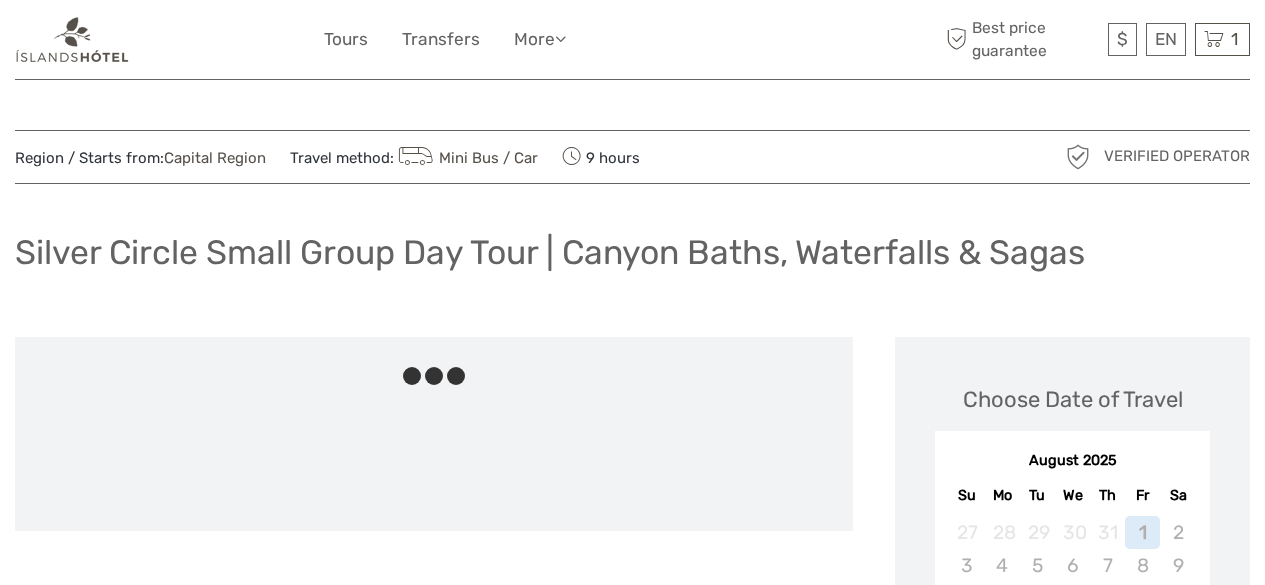 scroll, scrollTop: 0, scrollLeft: 0, axis: both 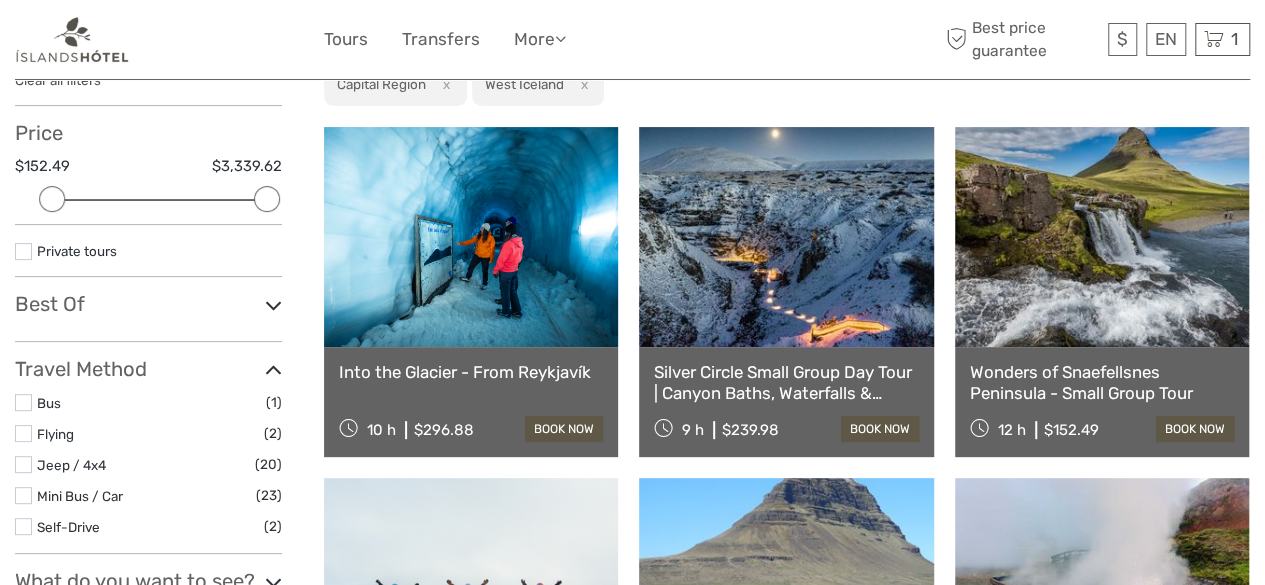 click at bounding box center [1102, 237] 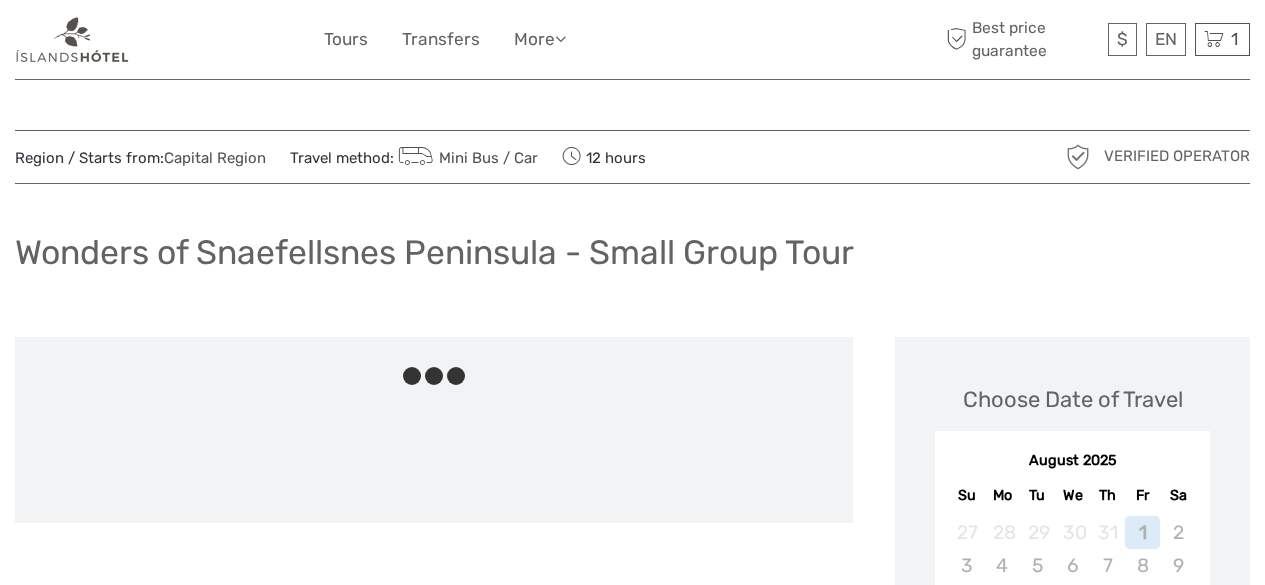 scroll, scrollTop: 0, scrollLeft: 0, axis: both 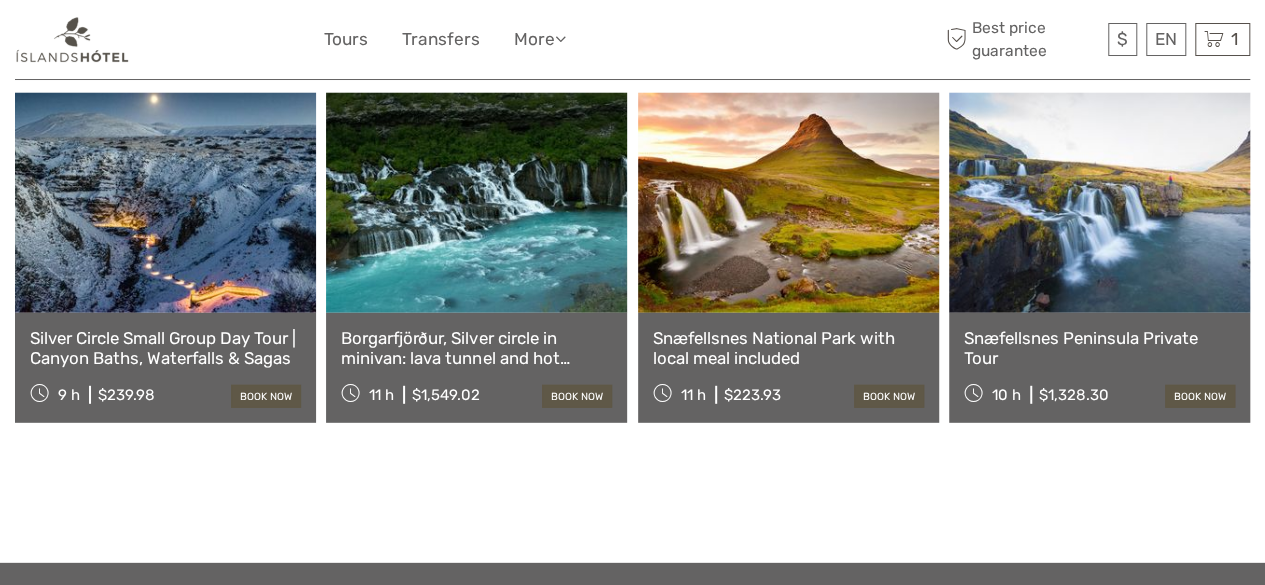 click on "Snæfellsnes National Park with local meal included" at bounding box center (788, 348) 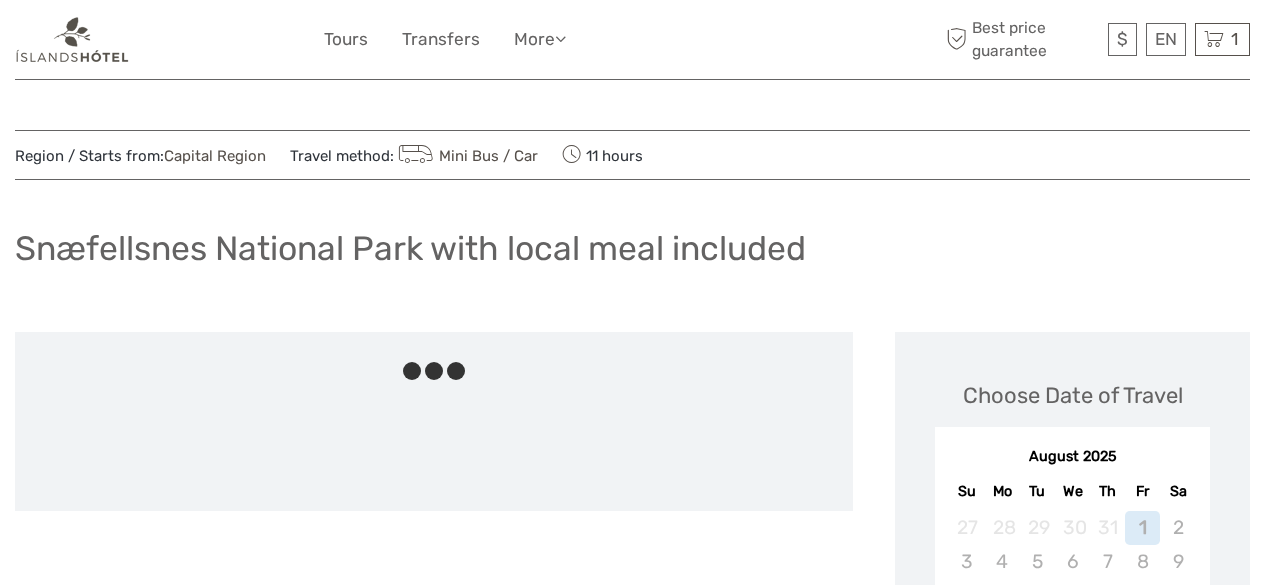 scroll, scrollTop: 0, scrollLeft: 0, axis: both 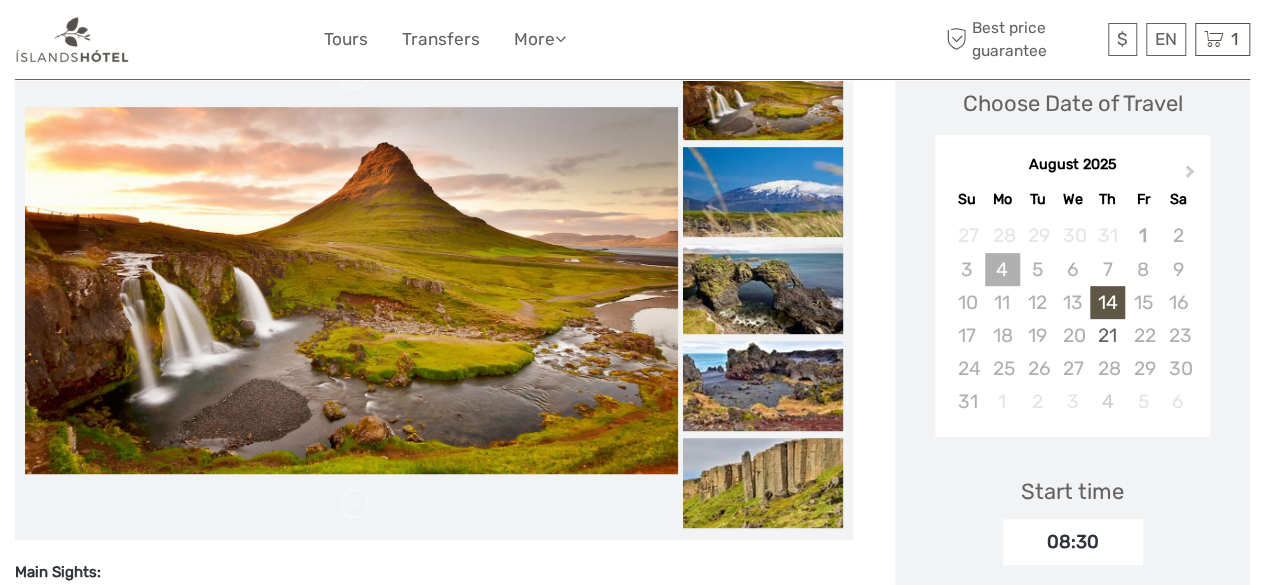 click on "4" at bounding box center [1002, 269] 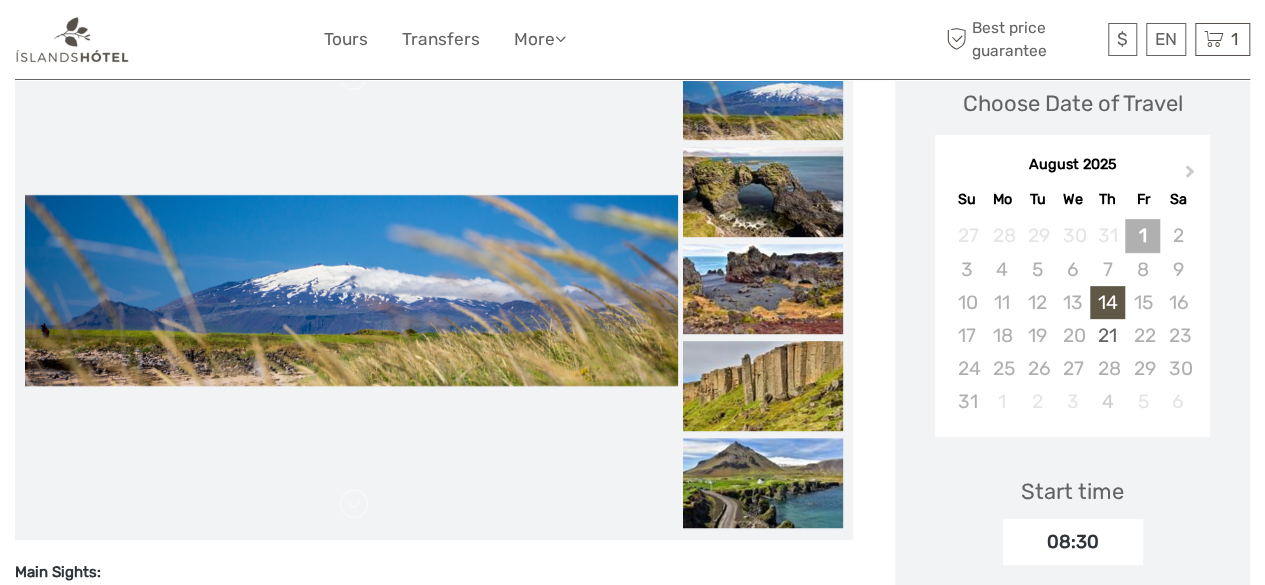 click on "1" at bounding box center (1142, 235) 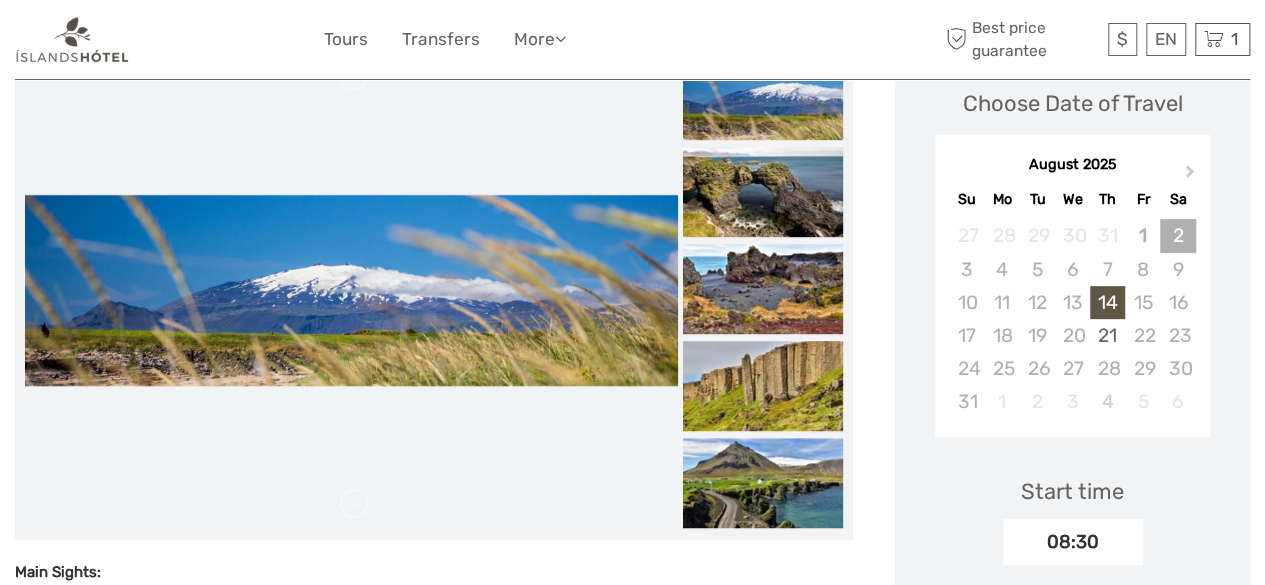 click on "2" at bounding box center (1177, 235) 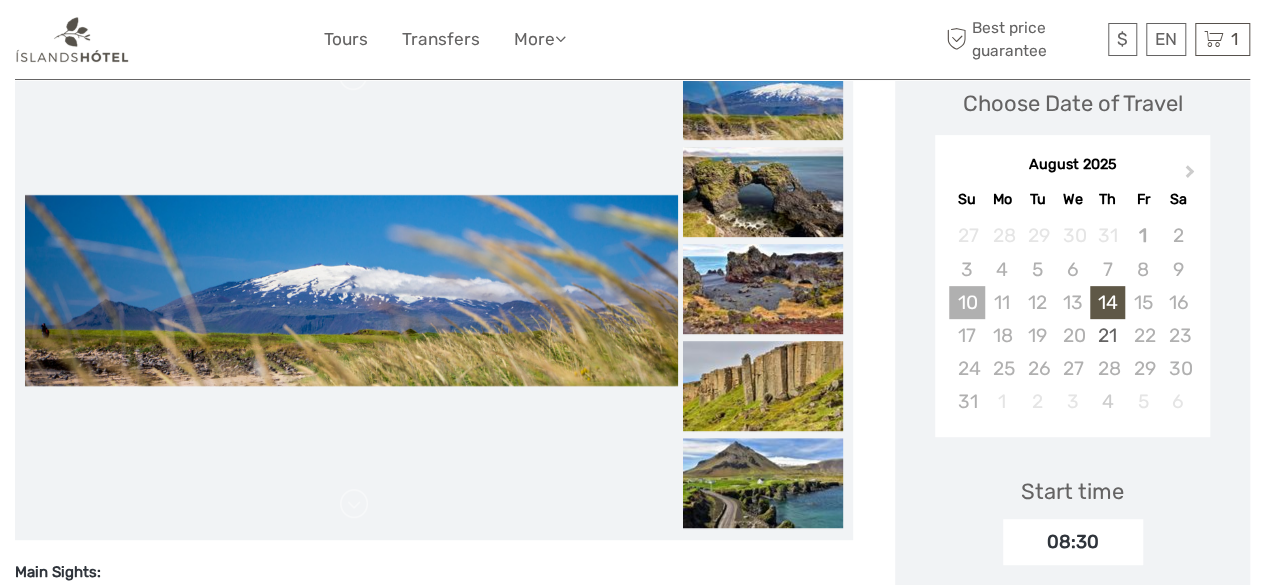 click on "10" at bounding box center [966, 302] 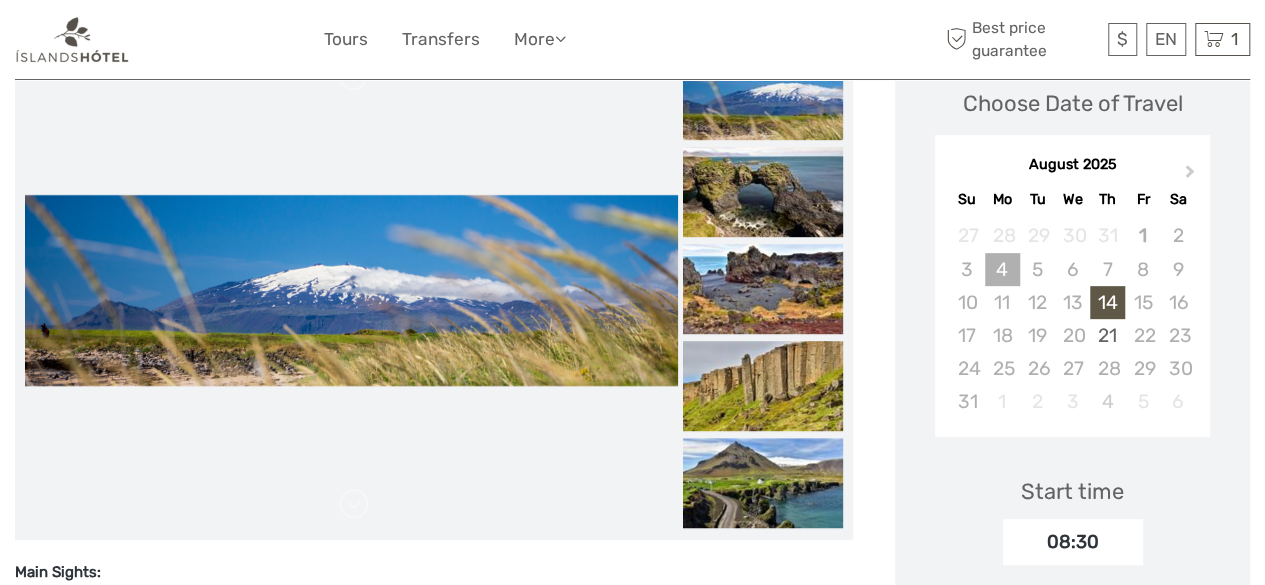 click on "4" at bounding box center (1002, 269) 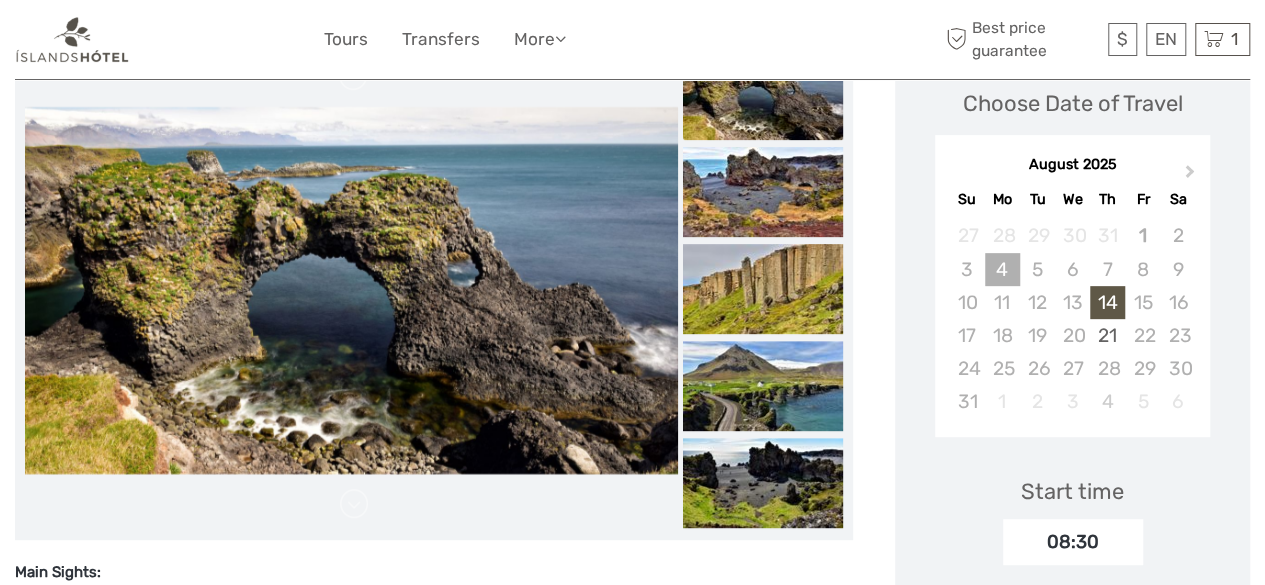 click on "4" at bounding box center (1002, 269) 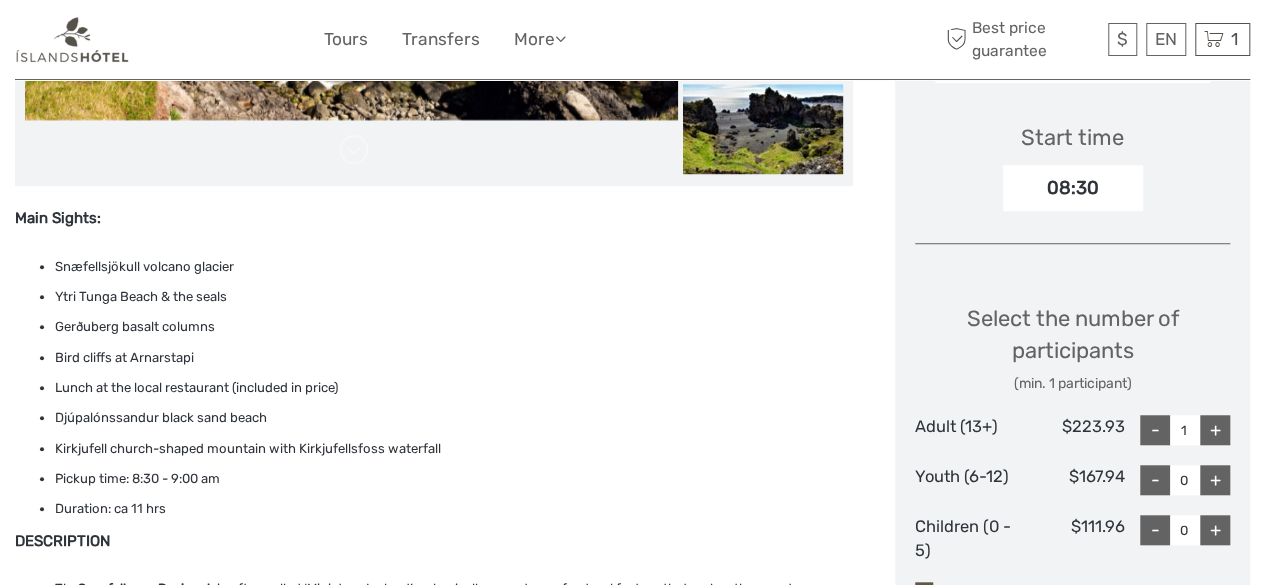 scroll, scrollTop: 646, scrollLeft: 0, axis: vertical 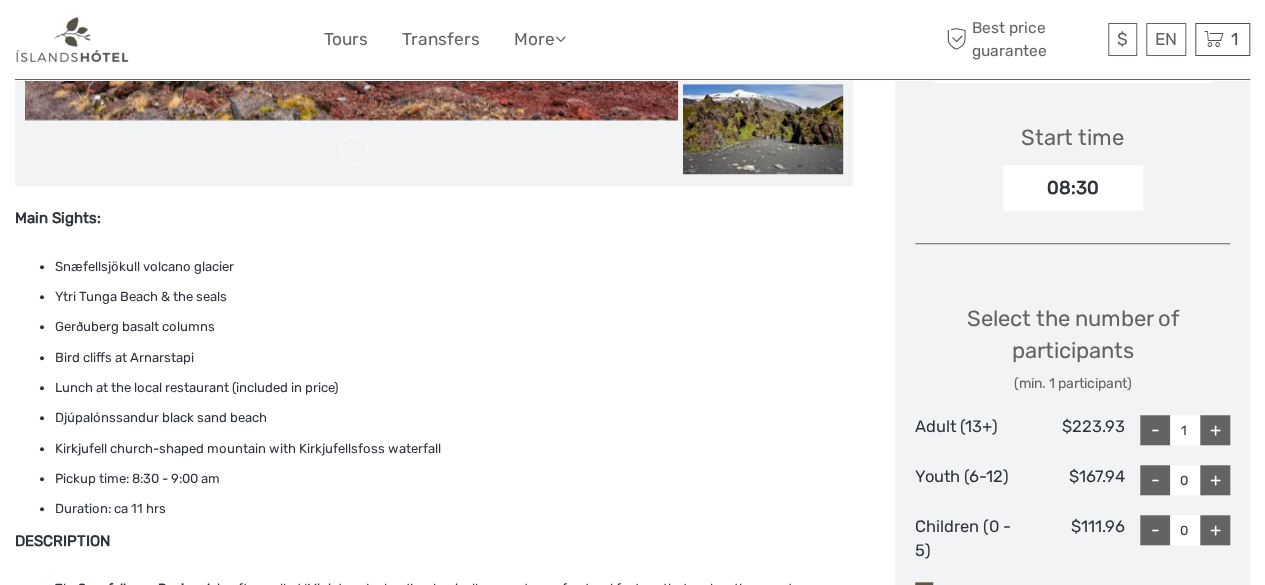 click on "+" at bounding box center [1215, 430] 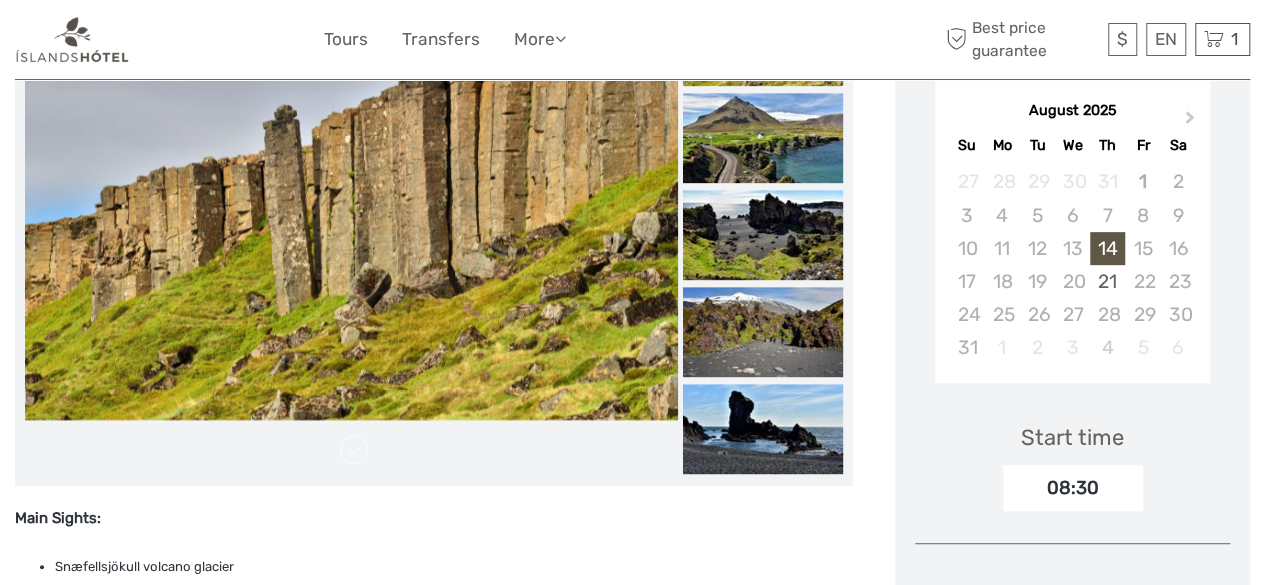 scroll, scrollTop: 306, scrollLeft: 0, axis: vertical 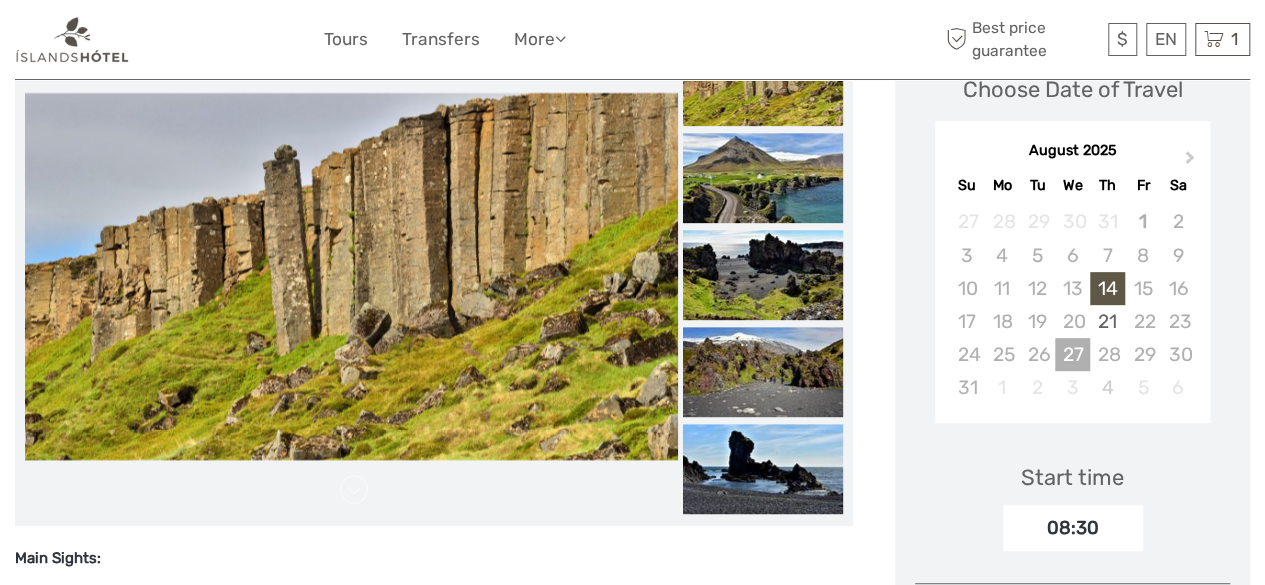click on "27" at bounding box center (1072, 354) 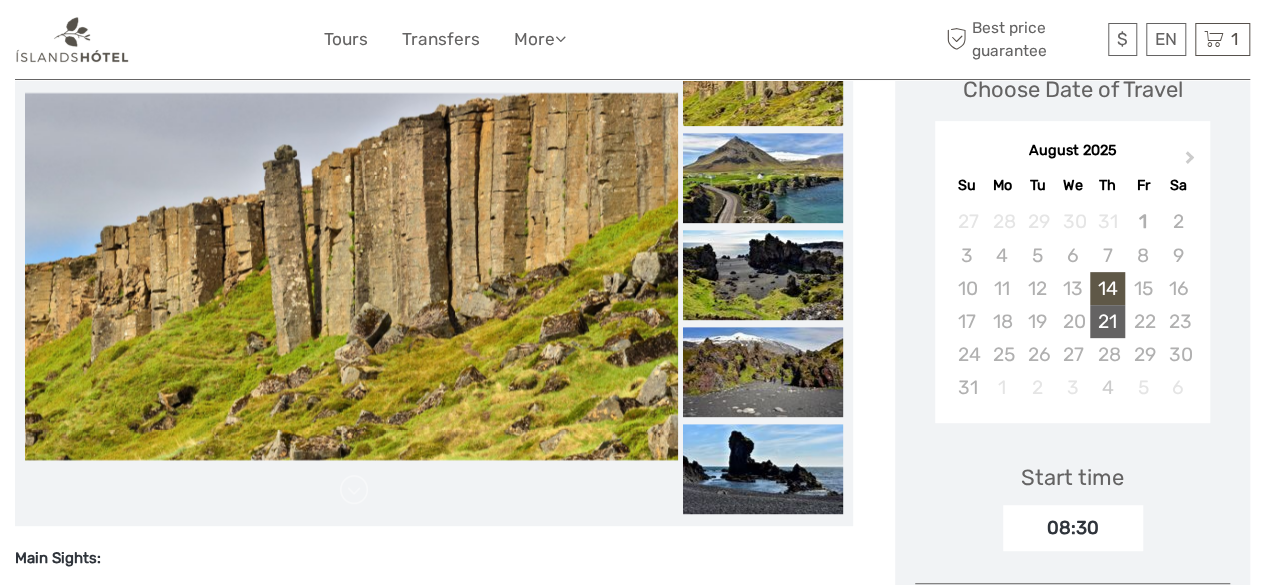 click on "21" at bounding box center (1107, 321) 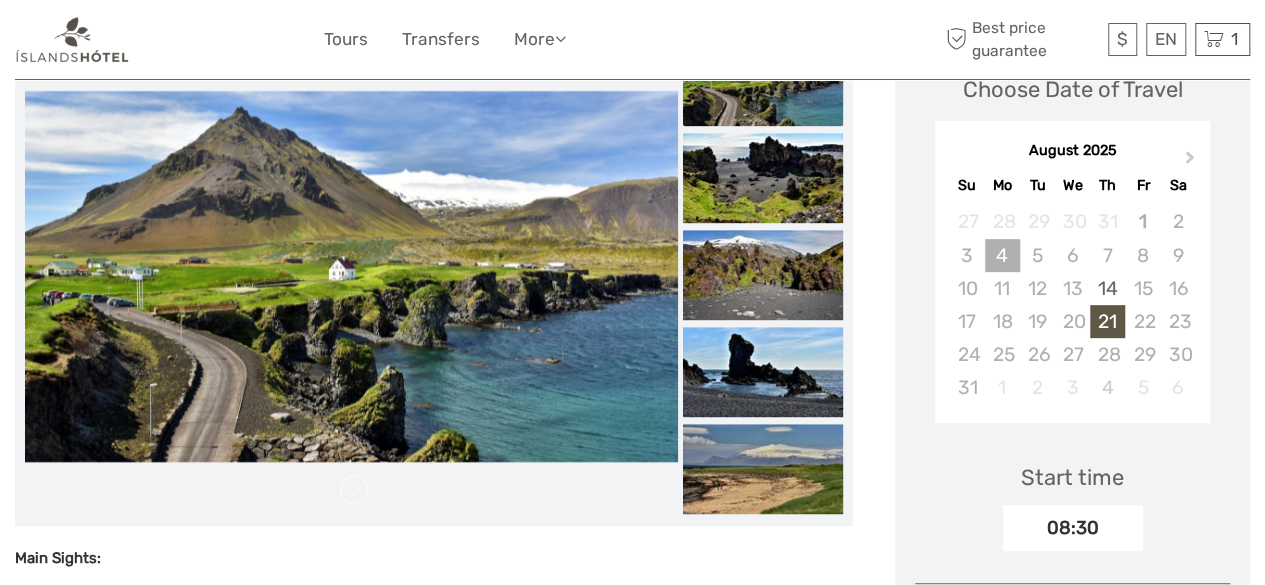 click on "4" at bounding box center (1002, 255) 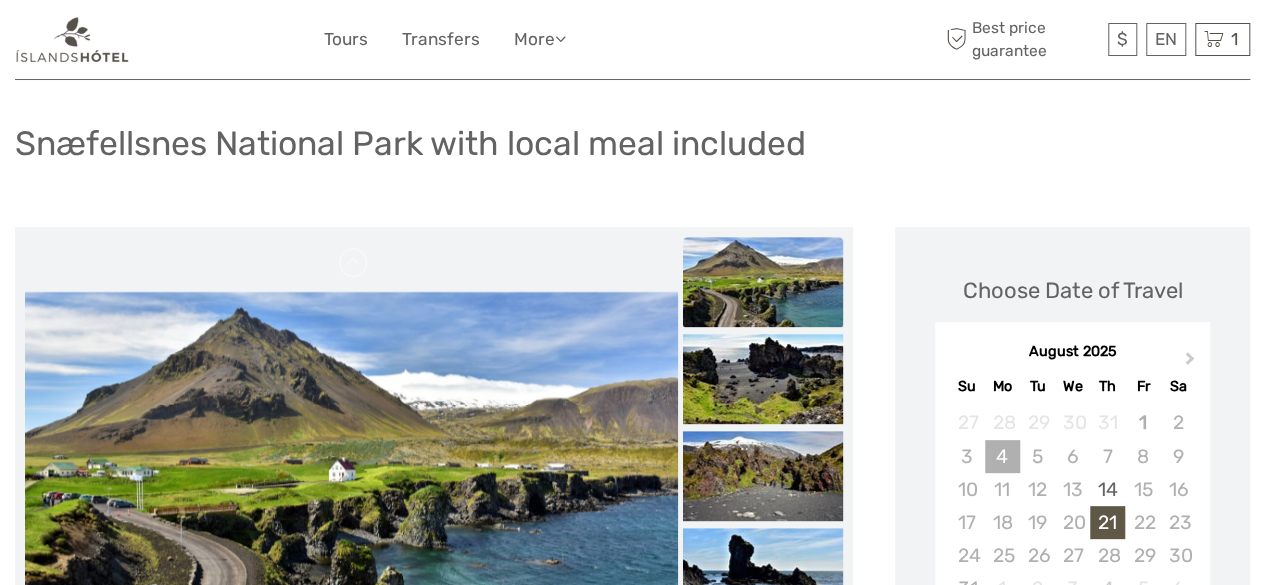 scroll, scrollTop: 0, scrollLeft: 0, axis: both 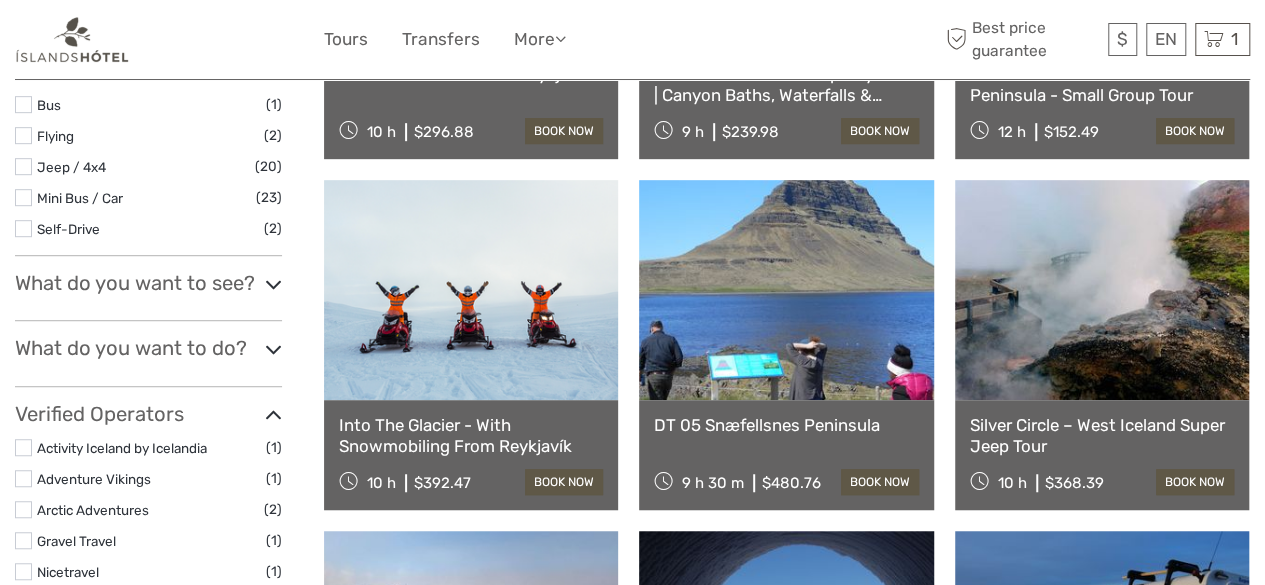 click at bounding box center [273, 284] 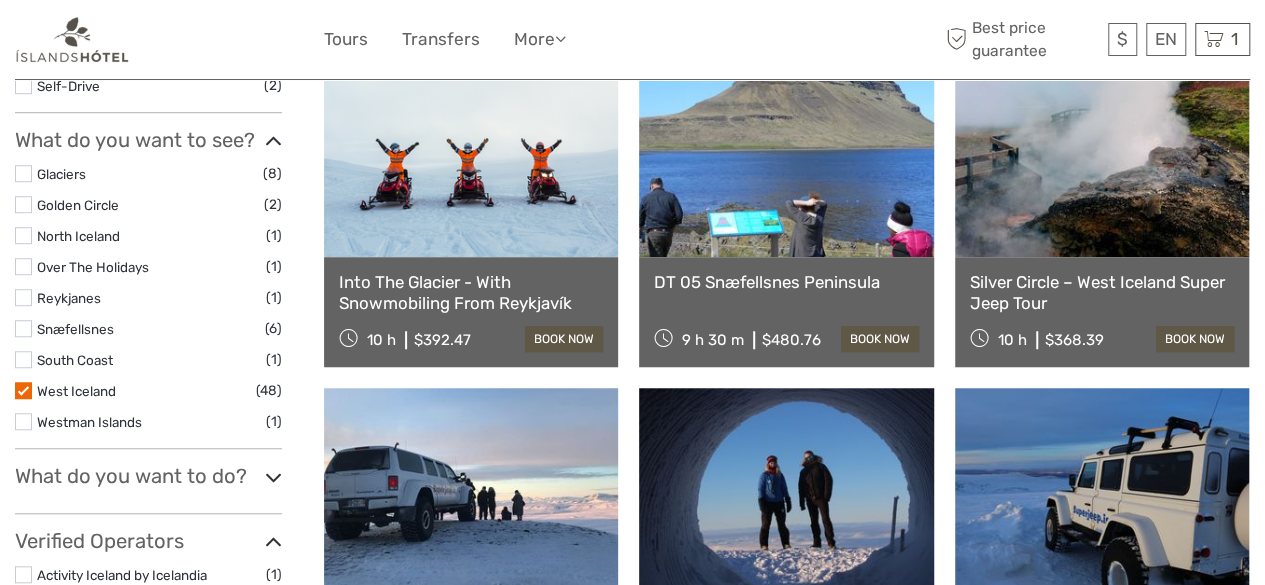 scroll, scrollTop: 641, scrollLeft: 0, axis: vertical 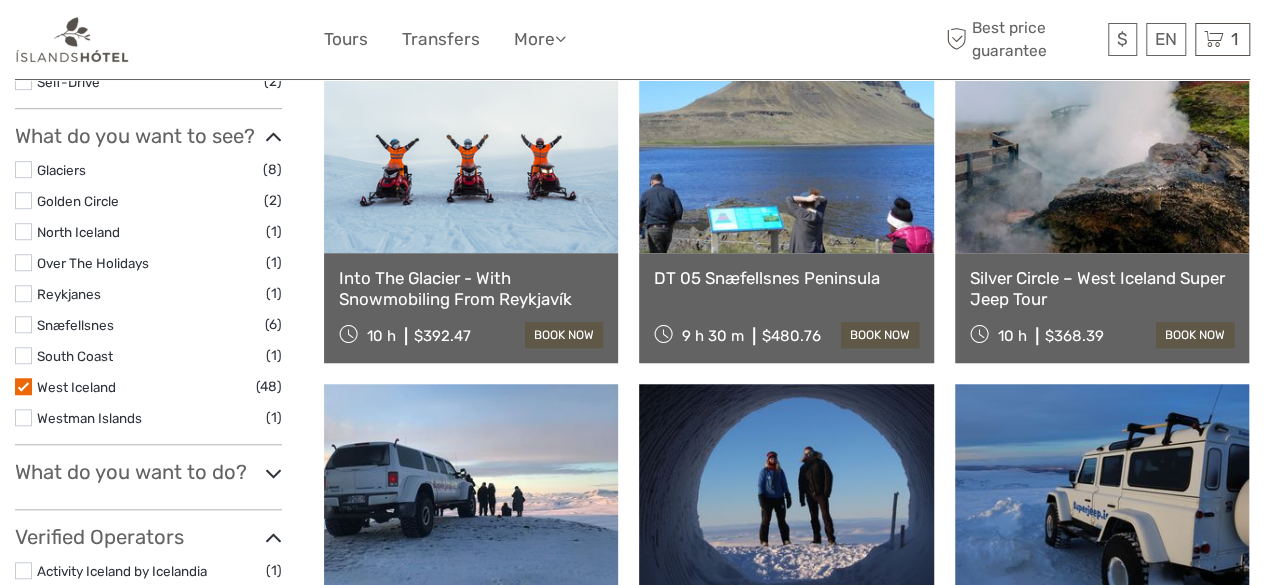 click at bounding box center [23, 324] 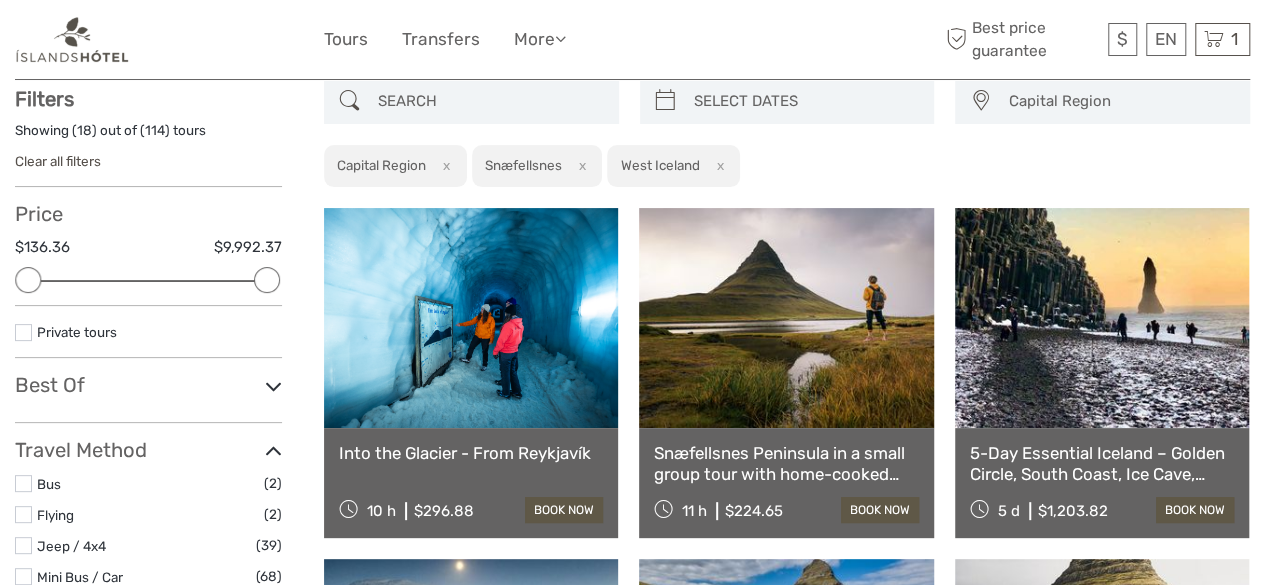 scroll, scrollTop: 113, scrollLeft: 0, axis: vertical 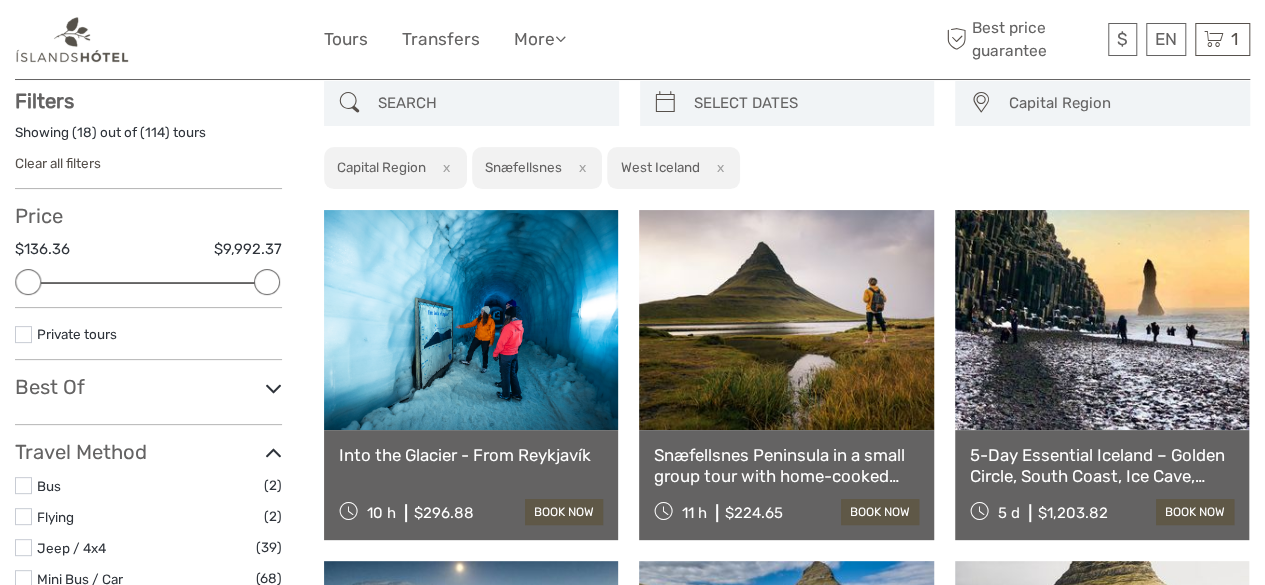 click at bounding box center (471, 320) 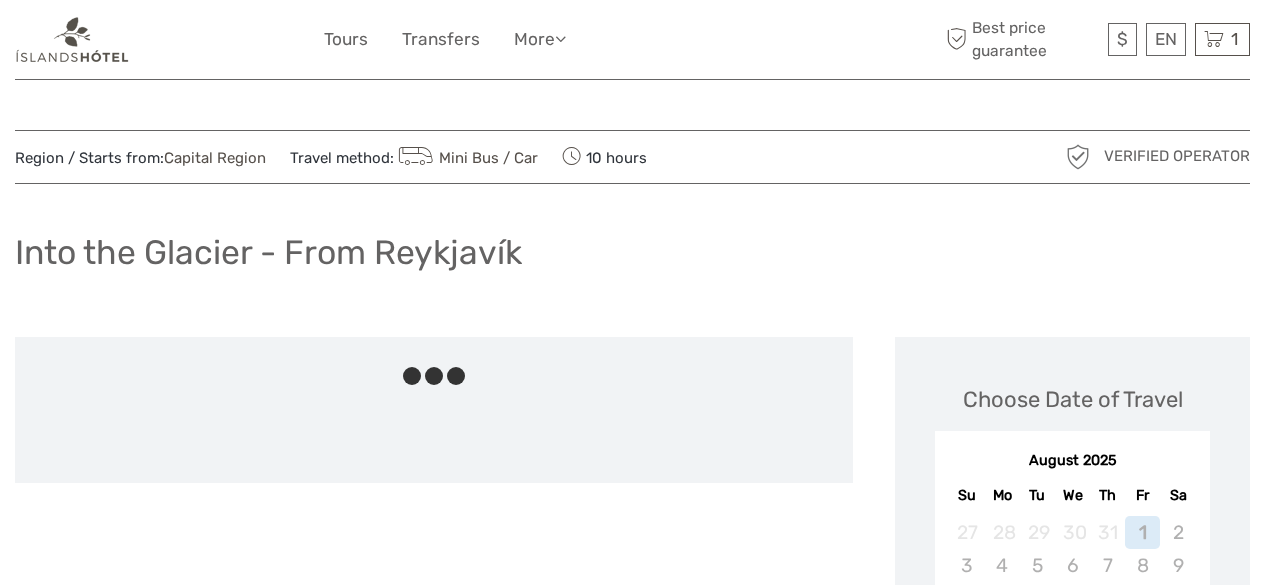 scroll, scrollTop: 0, scrollLeft: 0, axis: both 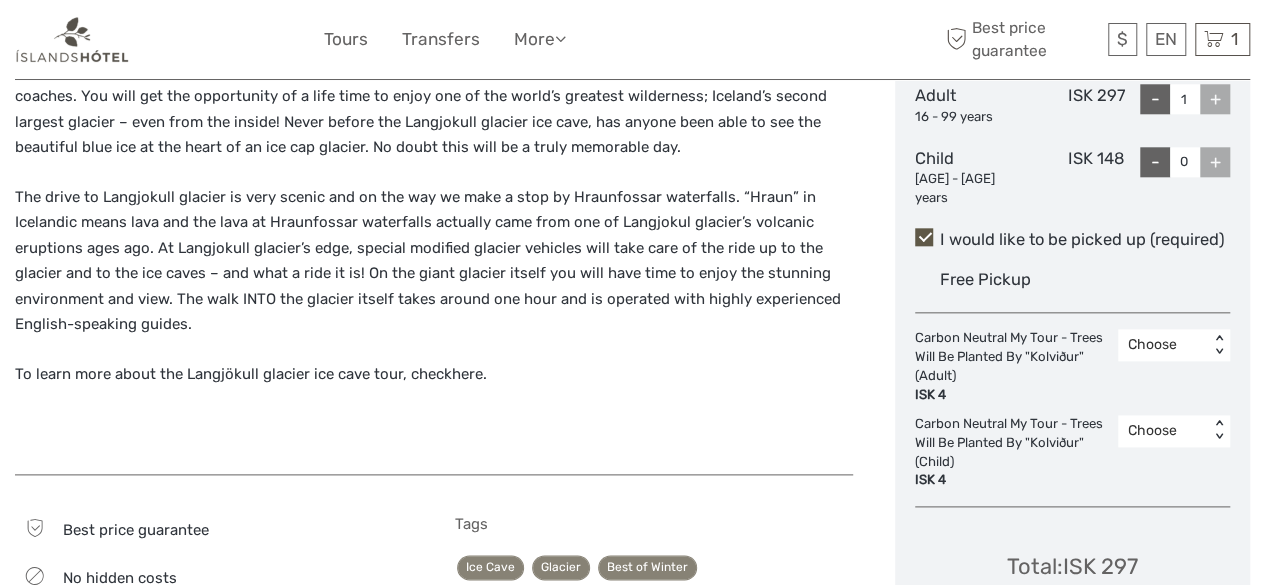 click on "Choose Date of Travel Next Month August 2025 Su Mo Tu We Th Fr Sa 27 28 29 30 31 1 2 3 4 5 6 7 8 9 10 11 12 13 14 15 16 17 18 19 20 21 22 23 24 25 26 27 28 29 30 31 1 2 3 4 5 6 Start time 08:30 Select the number of participants (min. 1 participant) Only 1 spot  left for this date. Last chance to book! Adult 16 - 99 years ISK 297 - 1 + Child 6 - 15 years ISK 148 - 0 + I would like to be picked up (required) Free Pickup Carbon Neutral My Tour - Trees Will Be Planted By "Kolviður"  (Adult) ISK 4 Choose < > Carbon Neutral My Tour - Trees Will Be Planted By "Kolviður"  (Child) ISK 4 Choose < > Total :  ISK 297 Best price guarantee ADD TO CART EXPRESS CHECKOUT" at bounding box center [1072, 27] 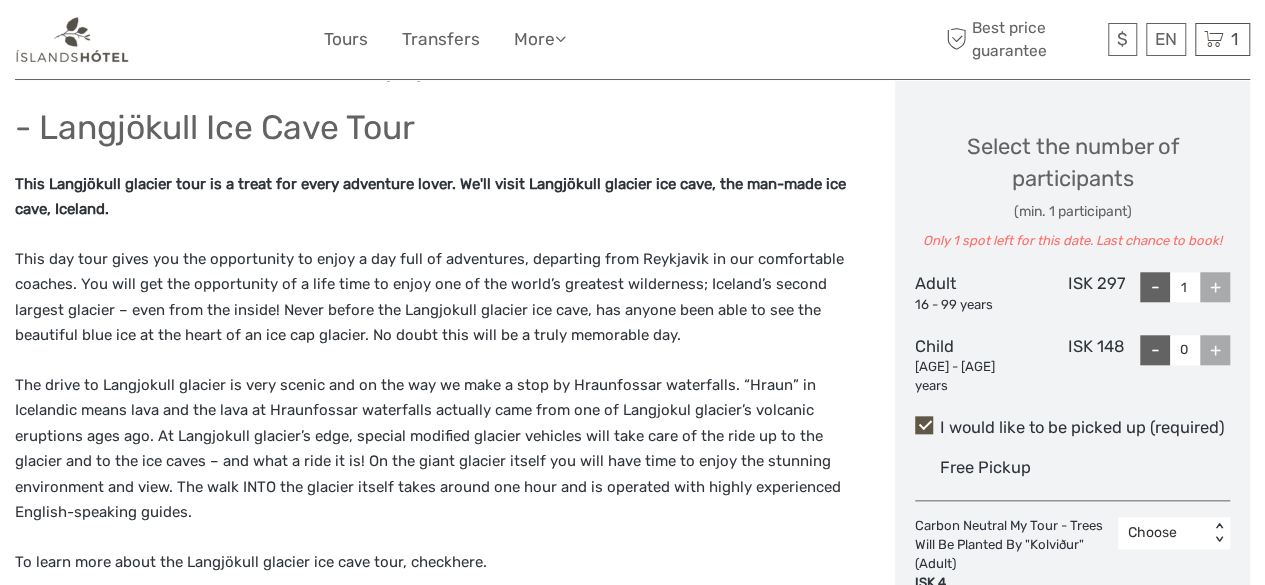 scroll, scrollTop: 824, scrollLeft: 0, axis: vertical 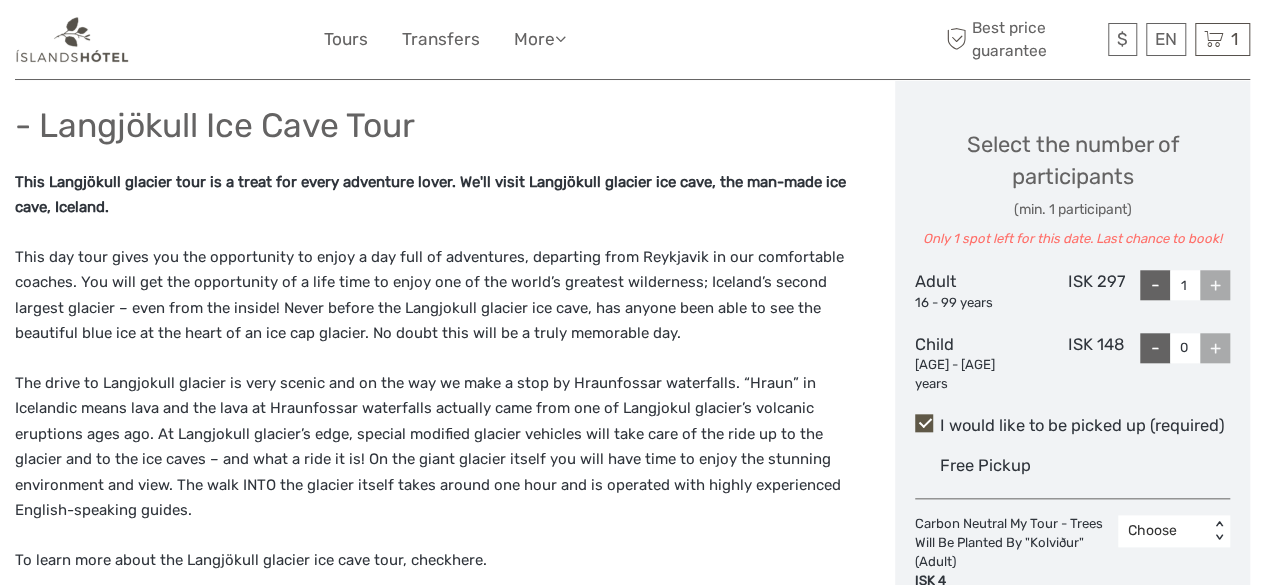 click on "+" at bounding box center (1215, 285) 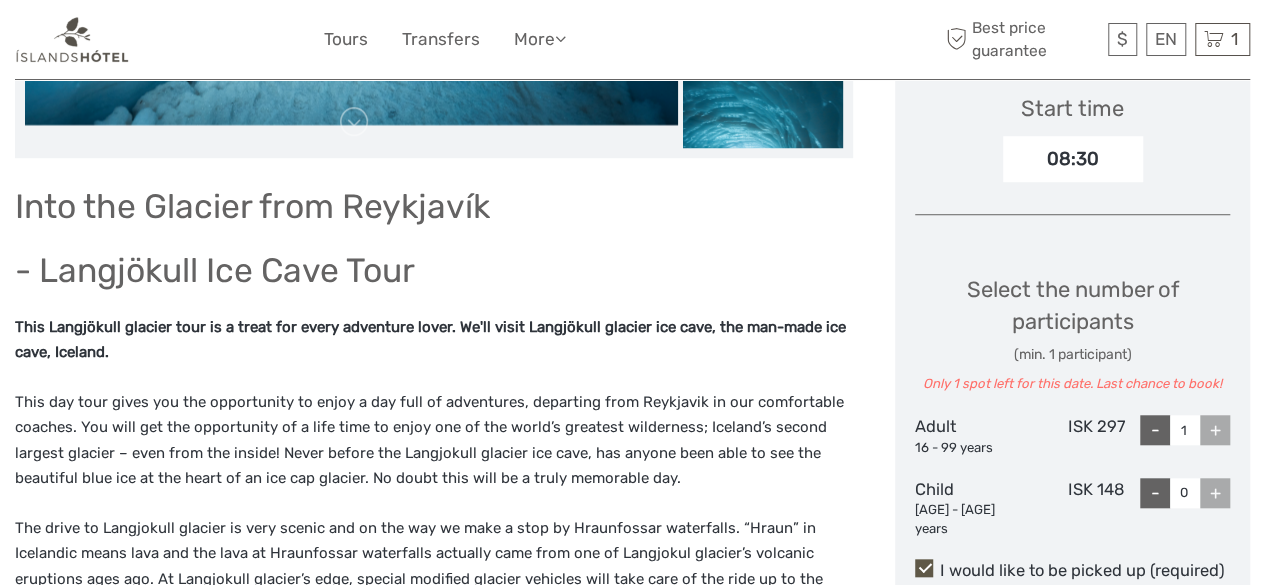scroll, scrollTop: 678, scrollLeft: 0, axis: vertical 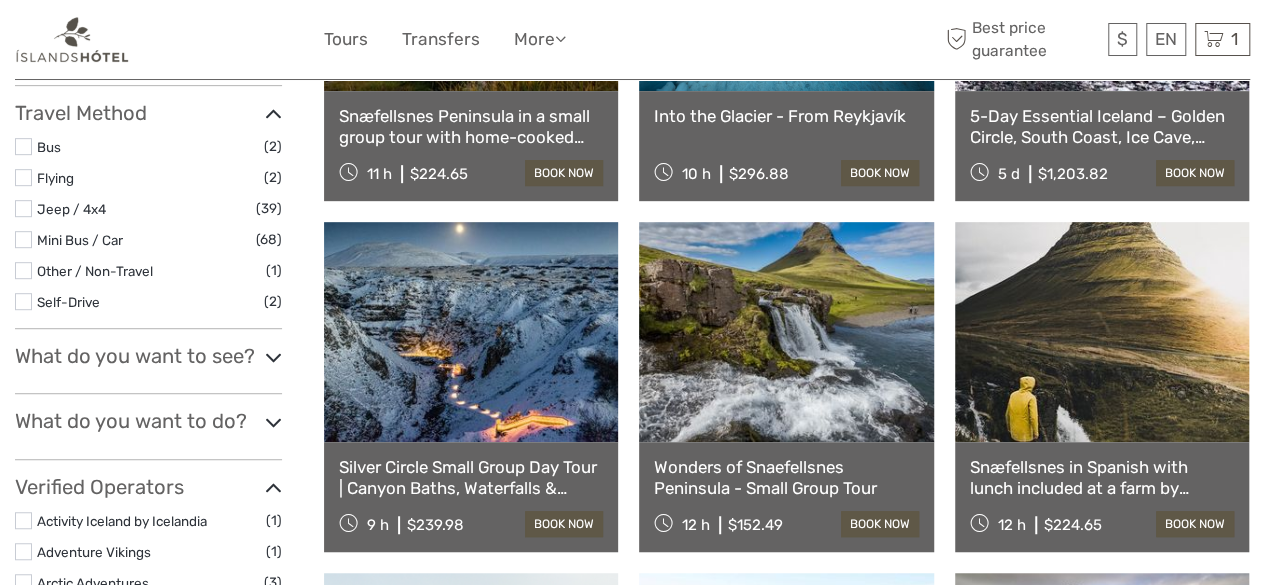 click at bounding box center [273, 357] 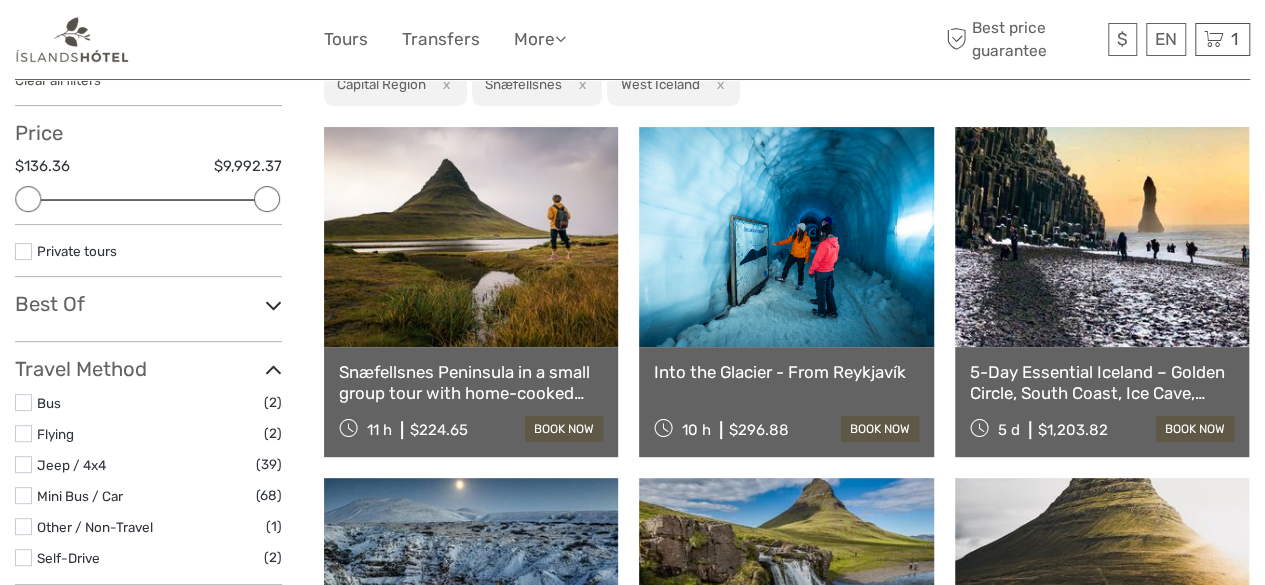 scroll, scrollTop: 184, scrollLeft: 0, axis: vertical 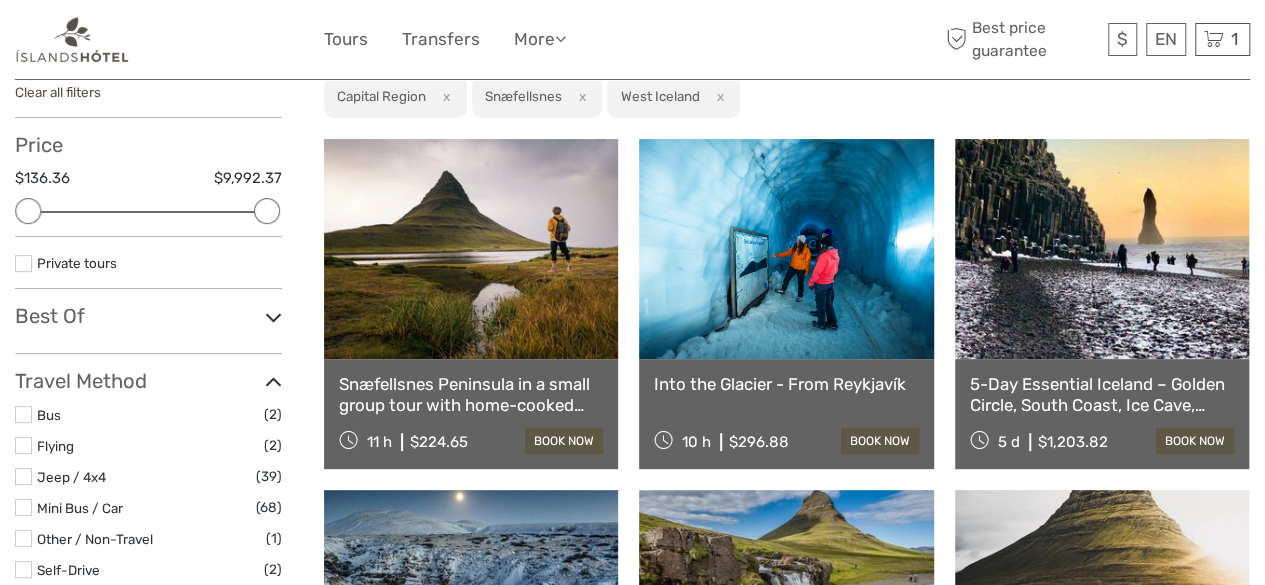 click at bounding box center (273, 317) 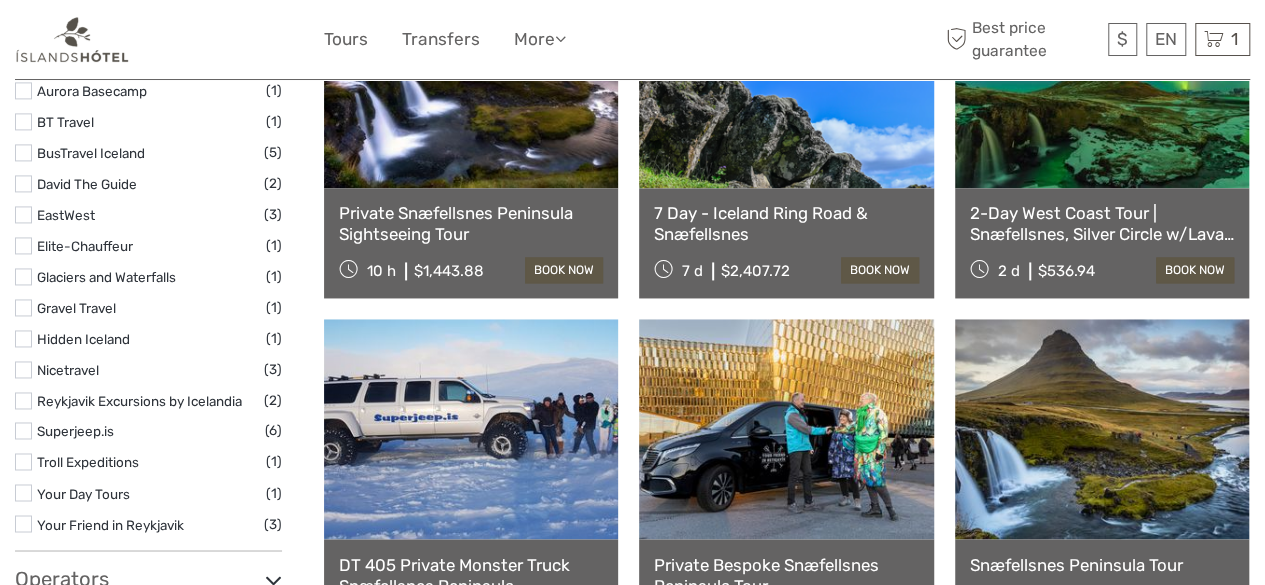 scroll, scrollTop: 1412, scrollLeft: 0, axis: vertical 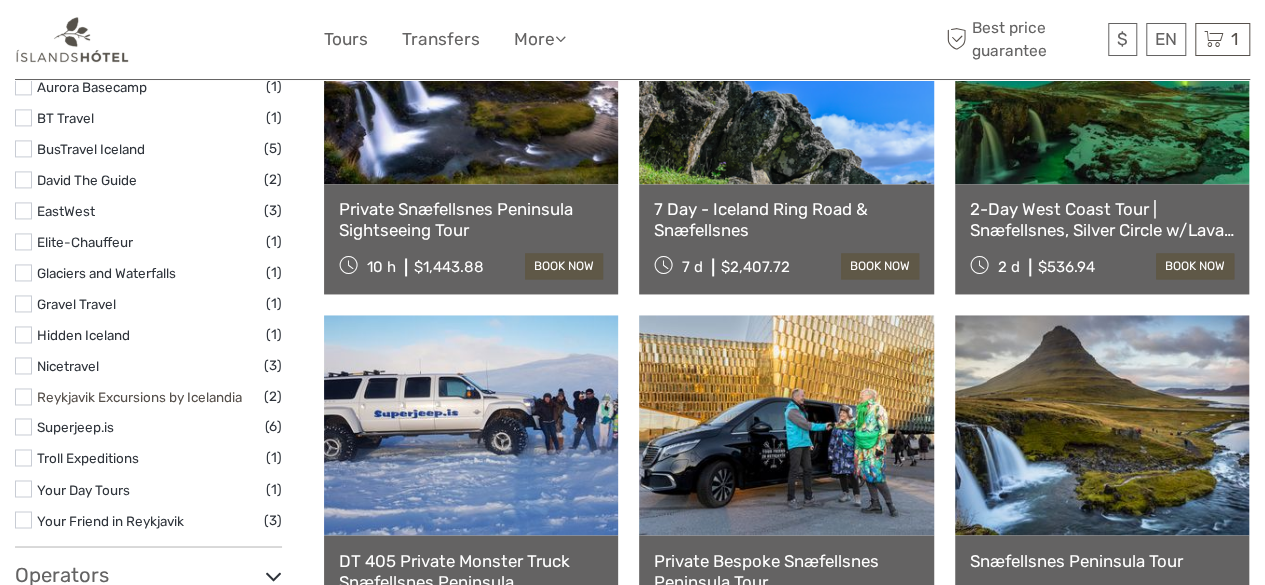 click on "Reykjavik Excursions by Icelandia" at bounding box center (139, 397) 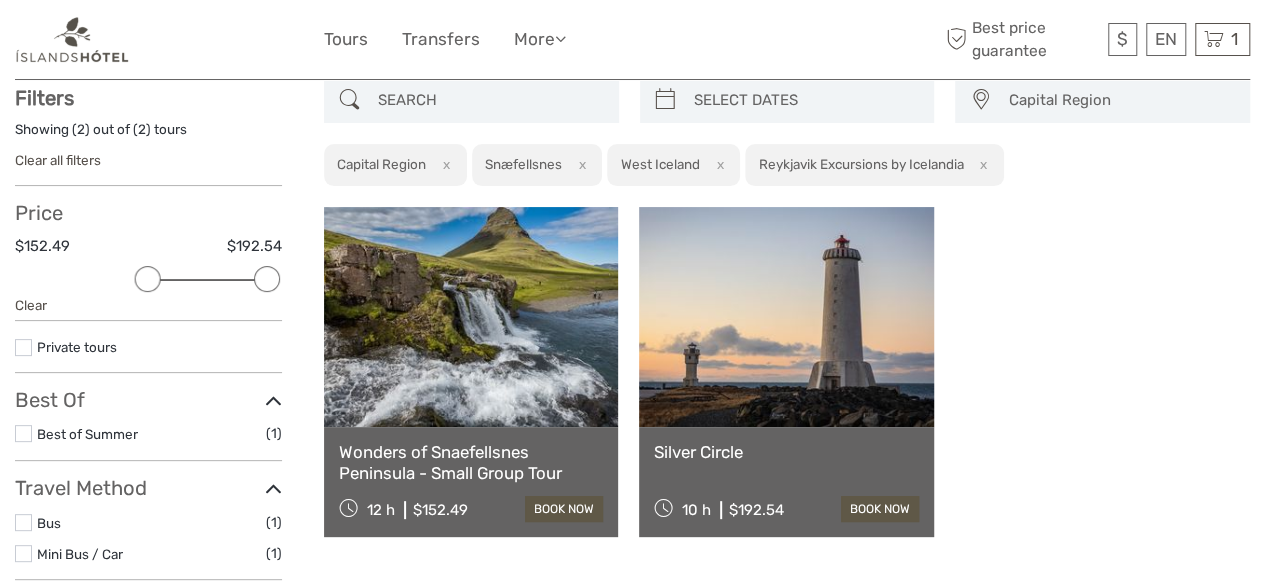 scroll, scrollTop: 113, scrollLeft: 0, axis: vertical 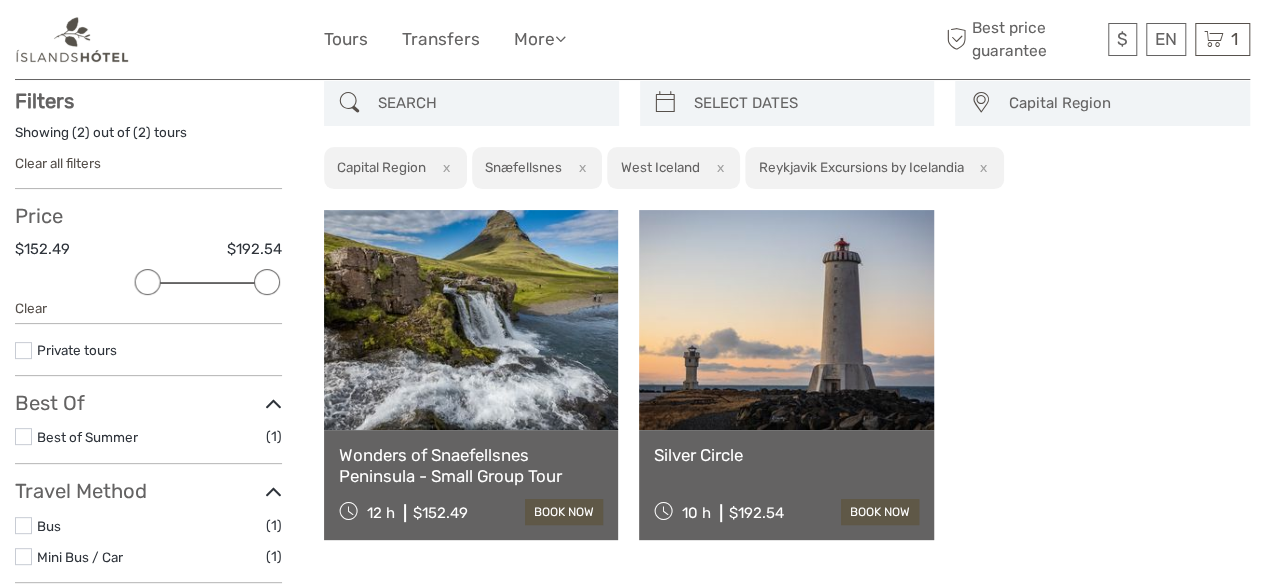 click at bounding box center (786, 320) 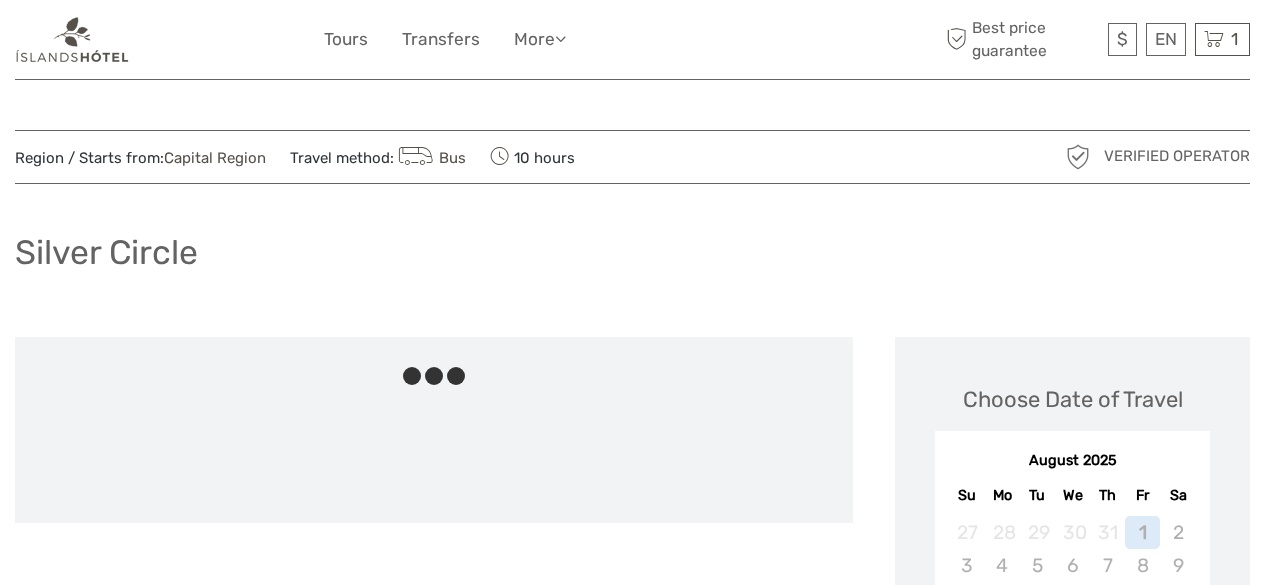 scroll, scrollTop: 0, scrollLeft: 0, axis: both 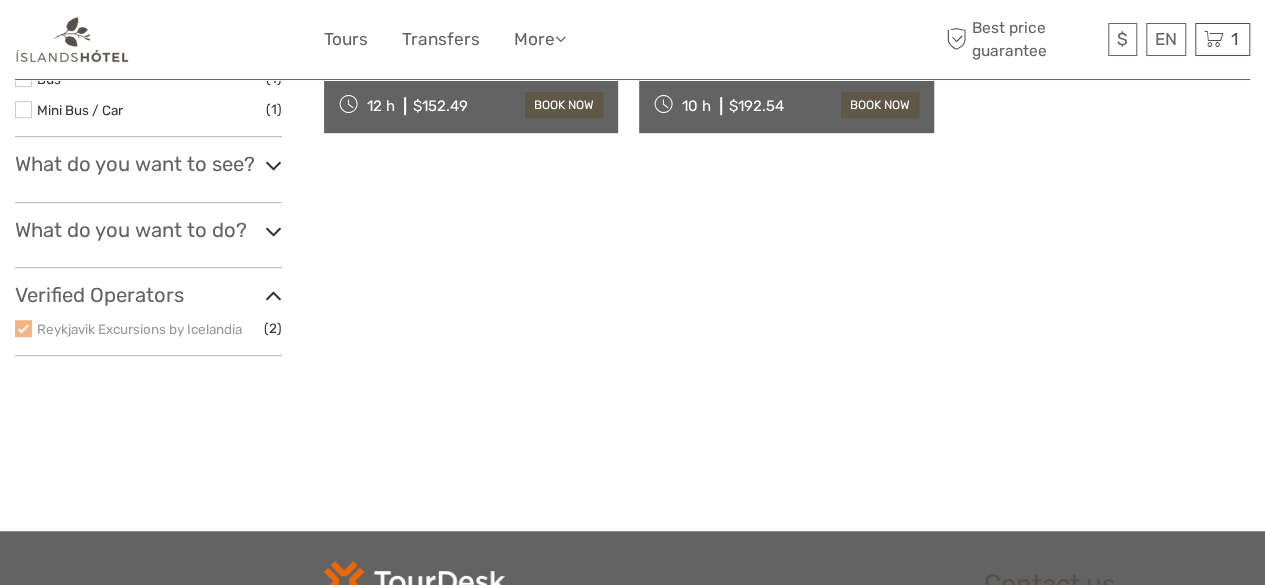 click at bounding box center [273, 296] 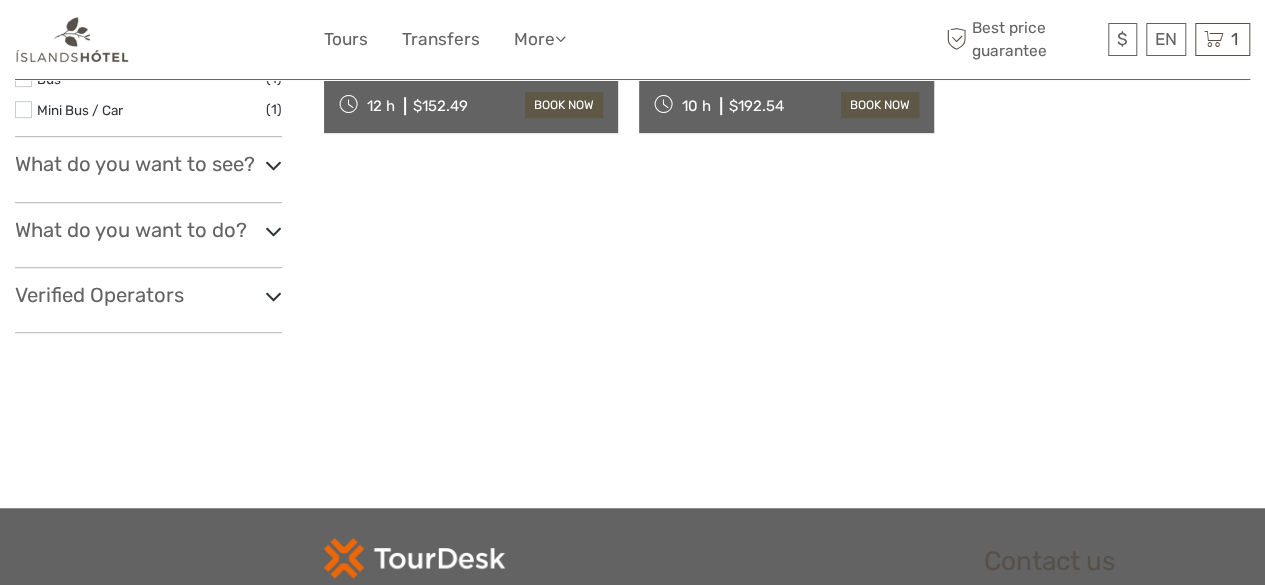 click at bounding box center [273, 296] 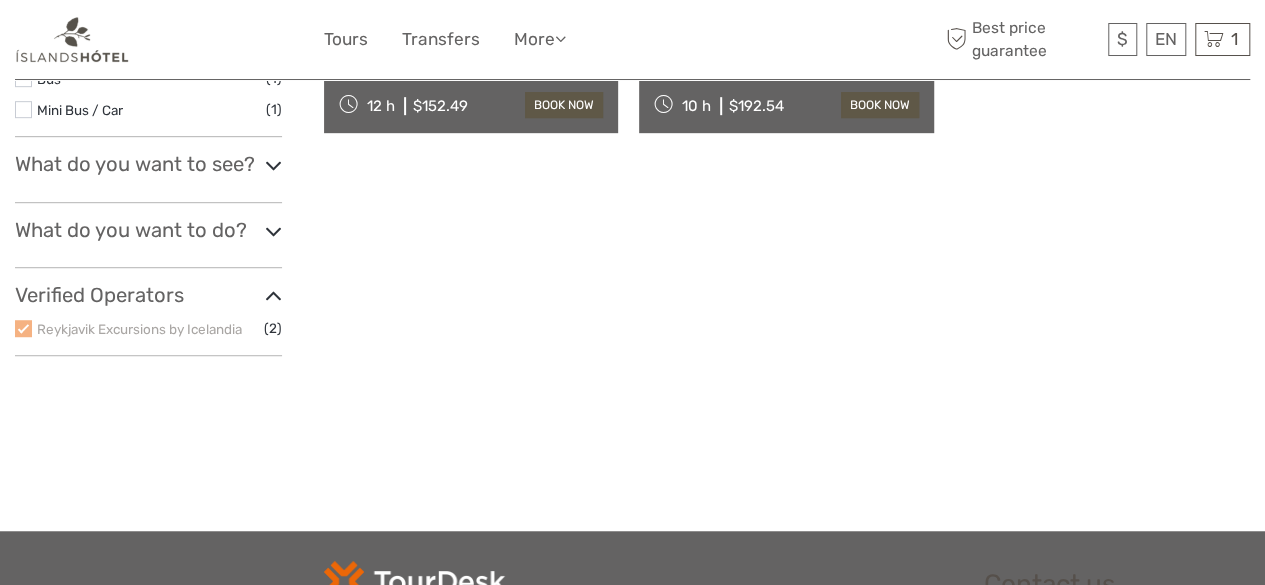 click on "Reykjavik Excursions by Icelandia" at bounding box center (139, 329) 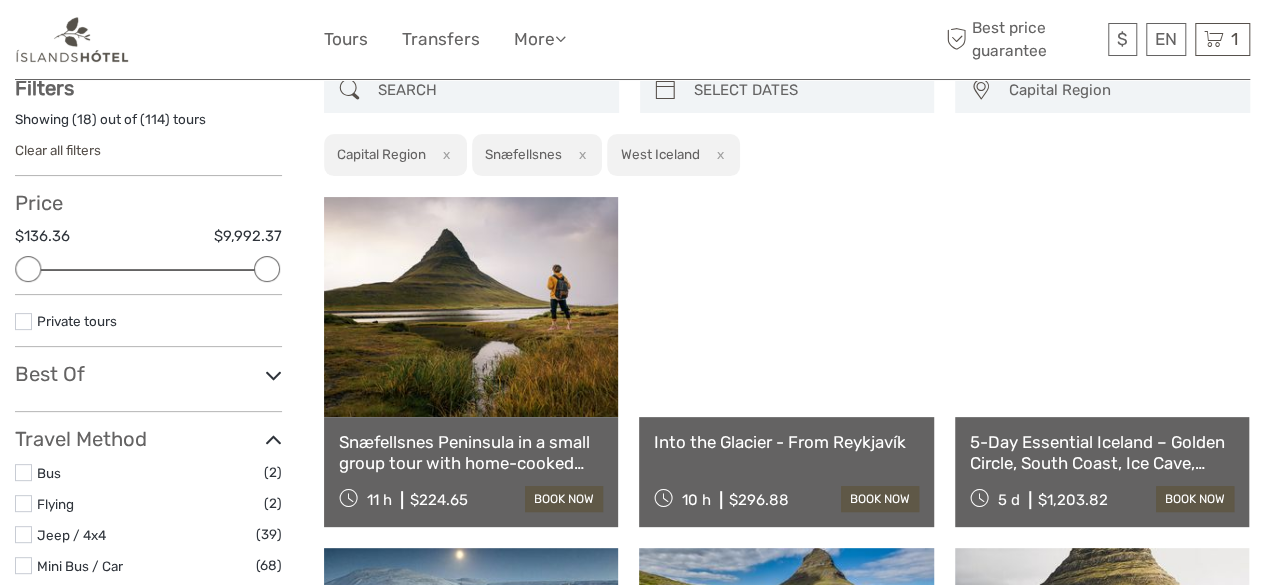 scroll, scrollTop: 113, scrollLeft: 0, axis: vertical 